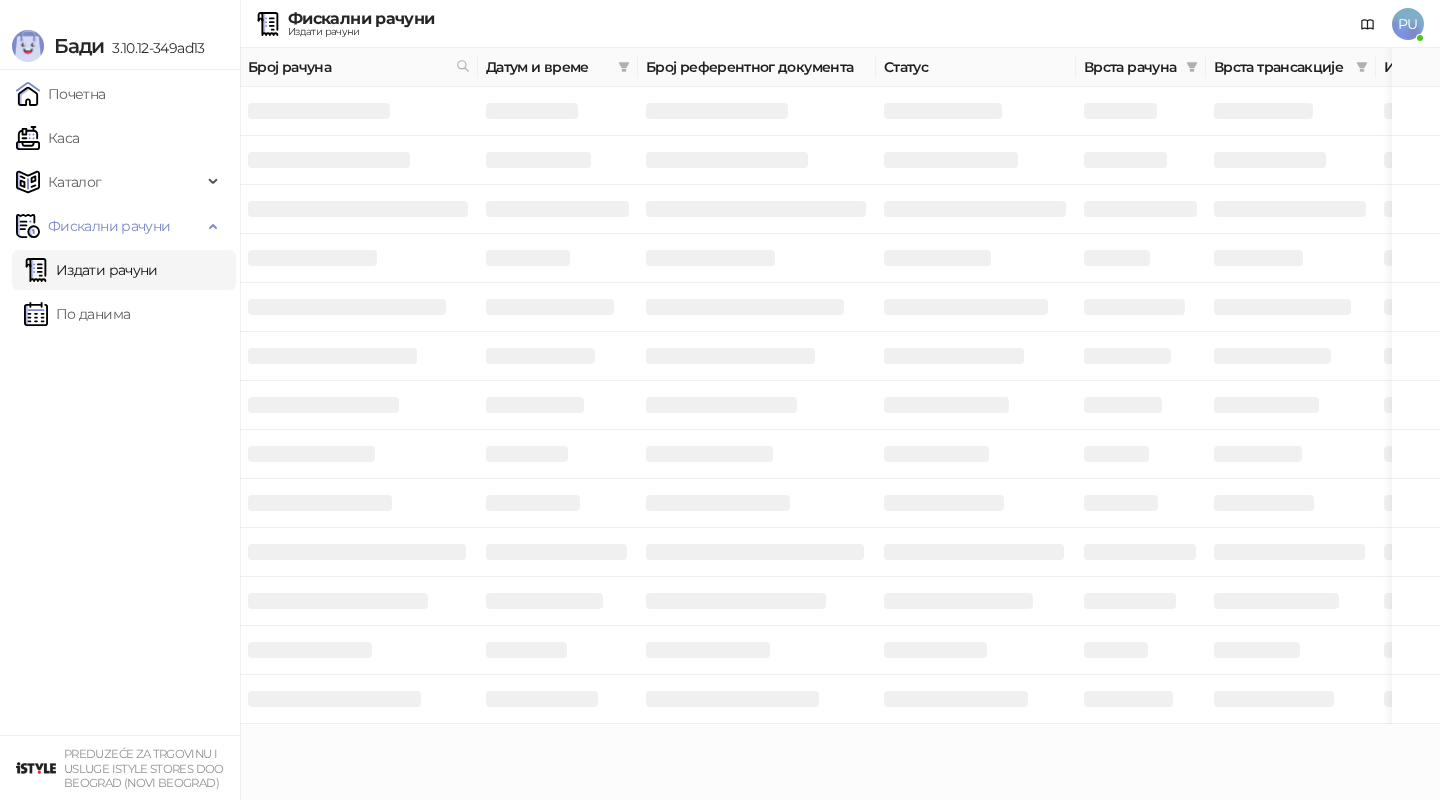 scroll, scrollTop: 0, scrollLeft: 0, axis: both 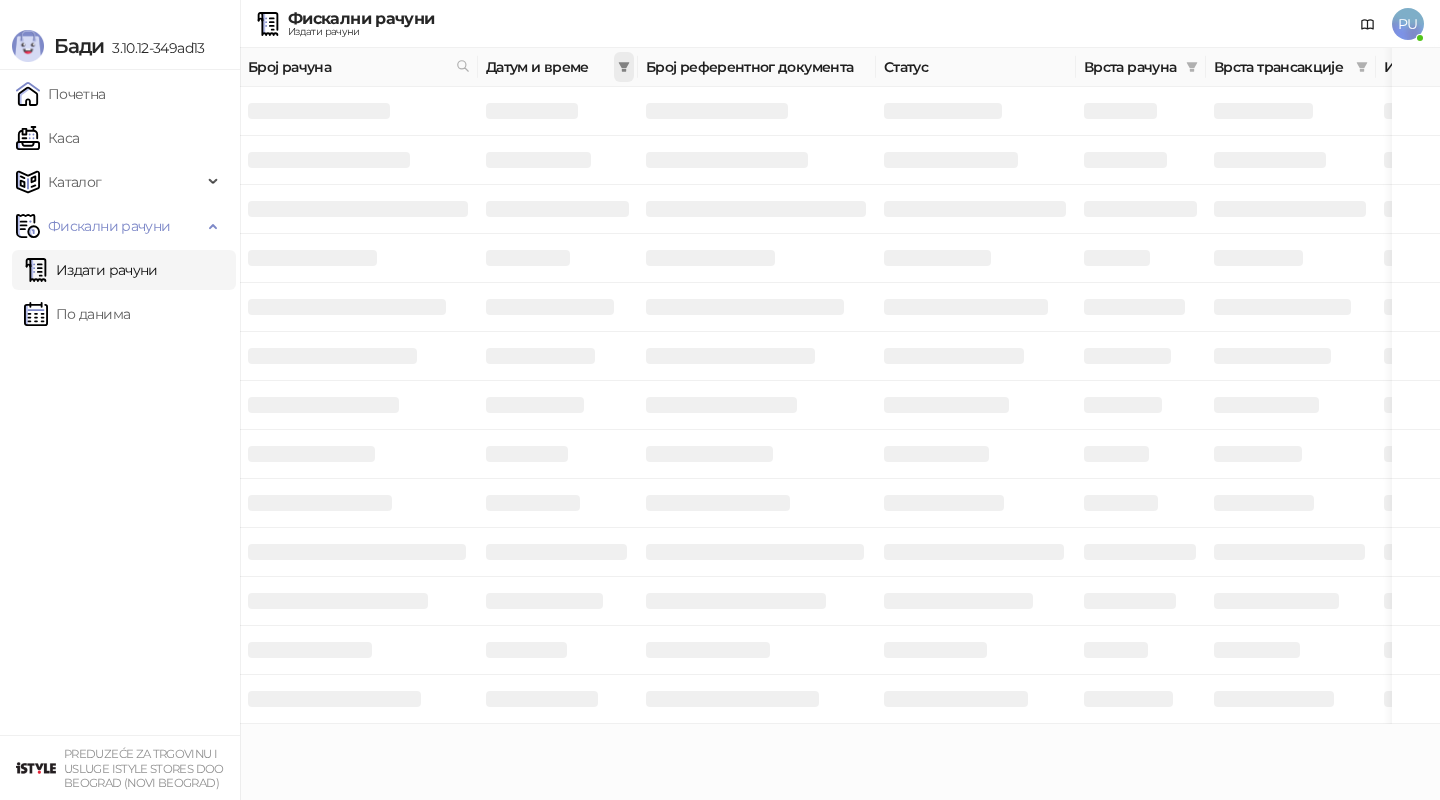click at bounding box center (624, 67) 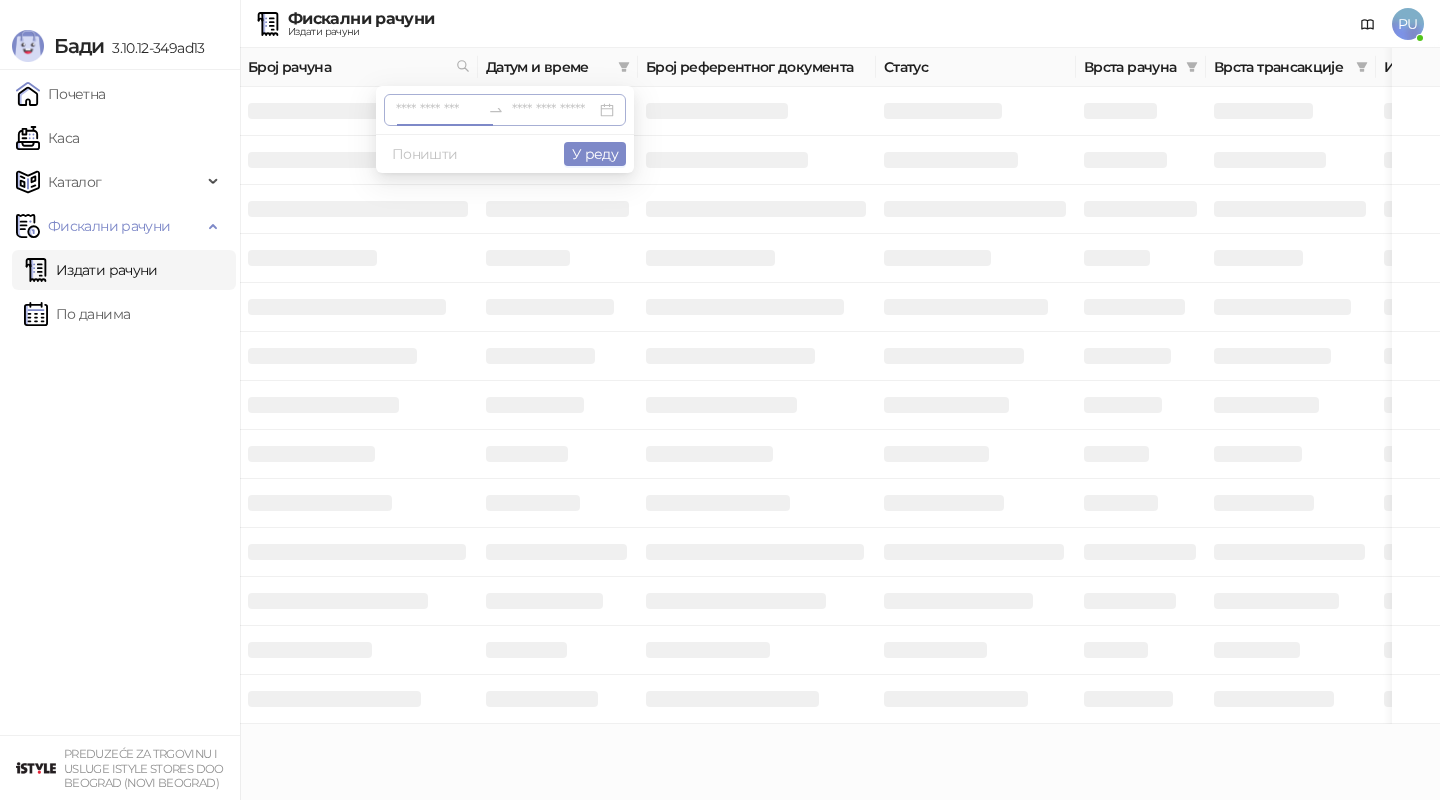click at bounding box center (438, 110) 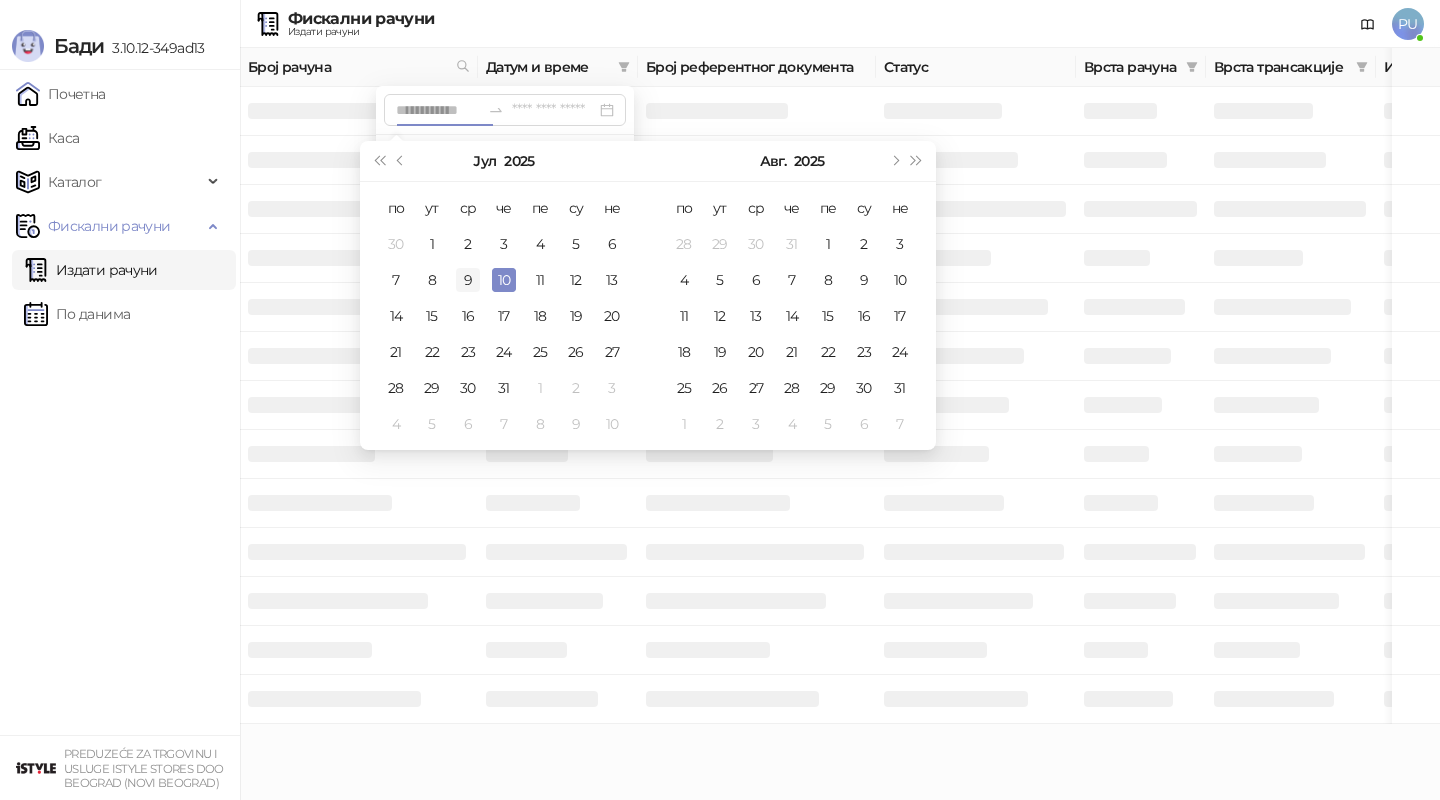 type on "**********" 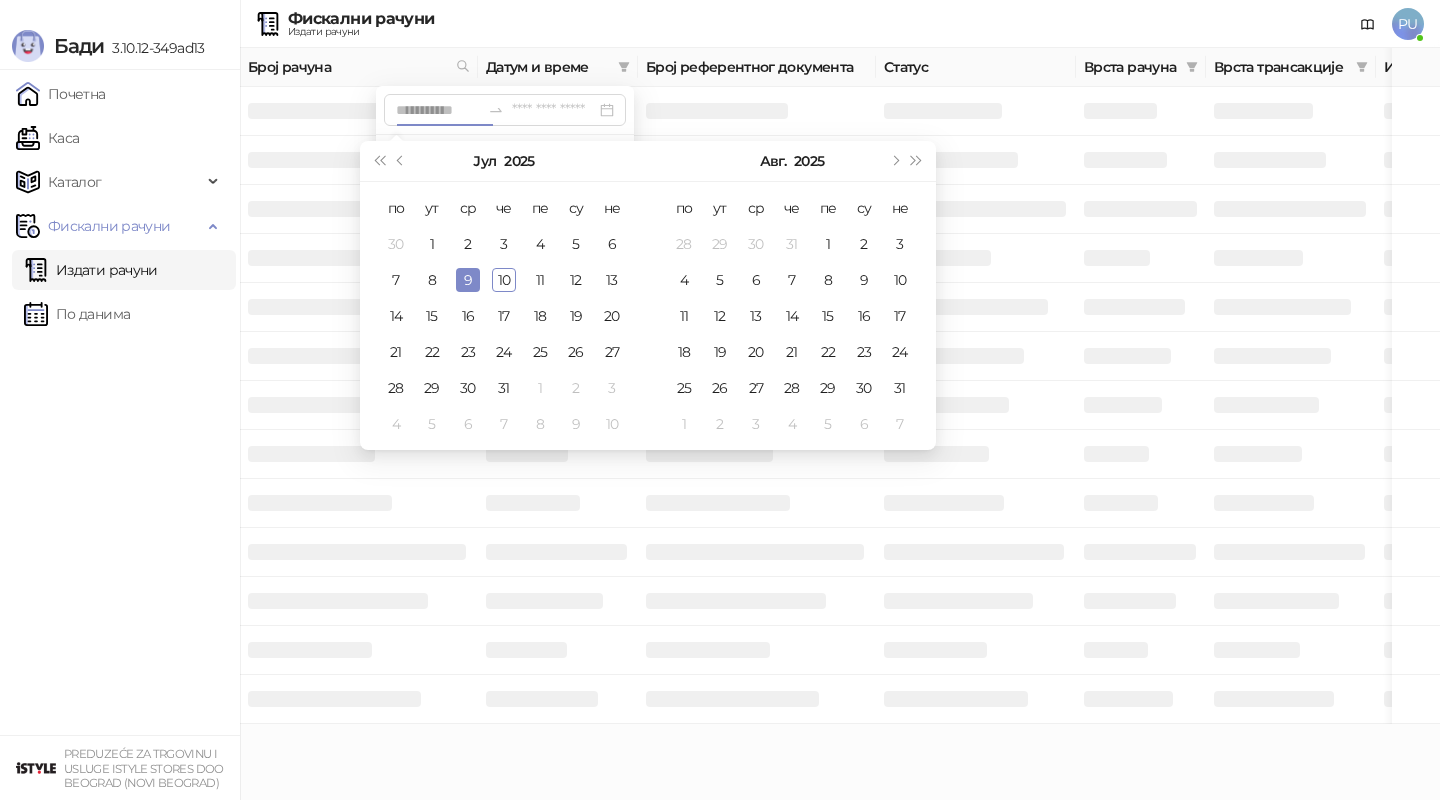 click on "9" at bounding box center (468, 280) 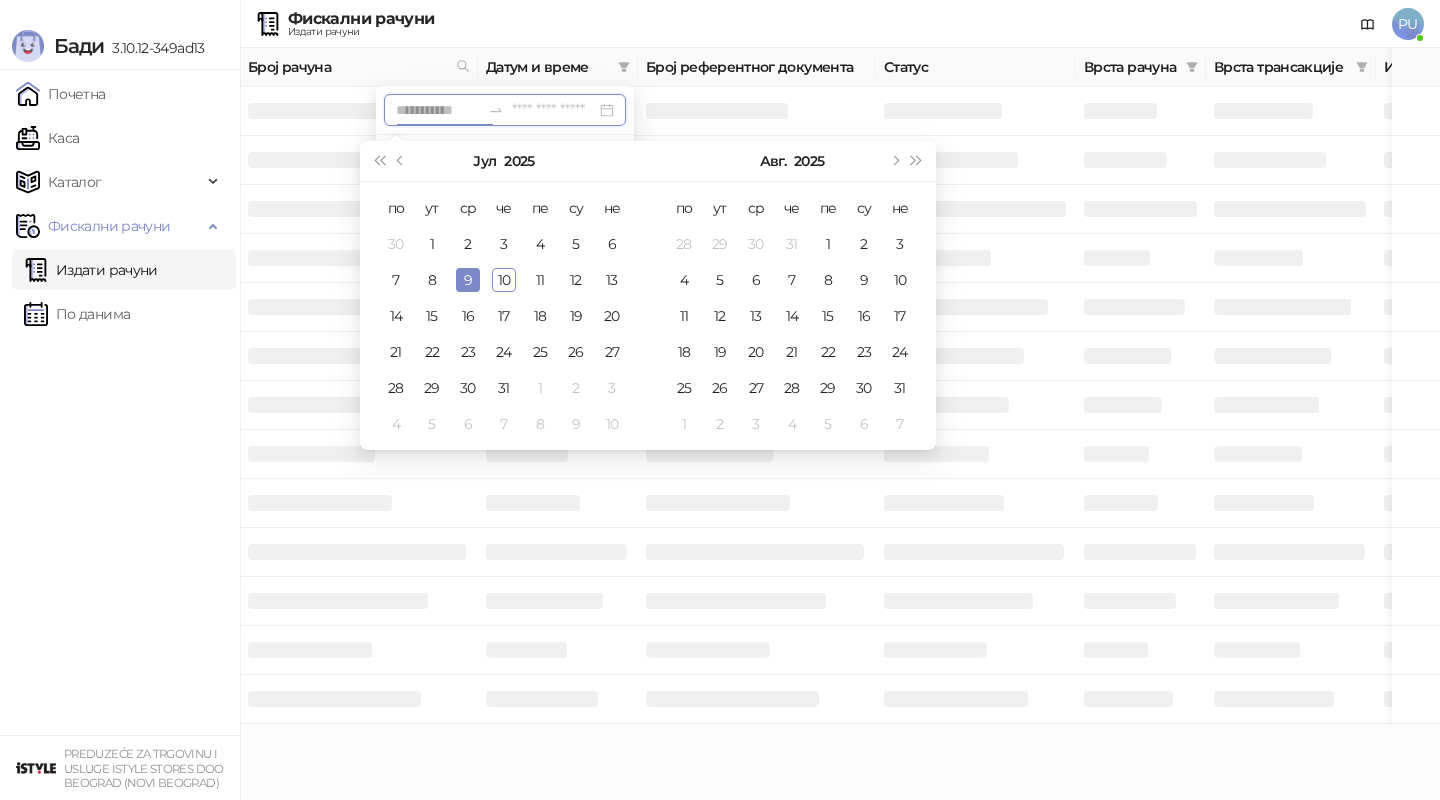 type on "**********" 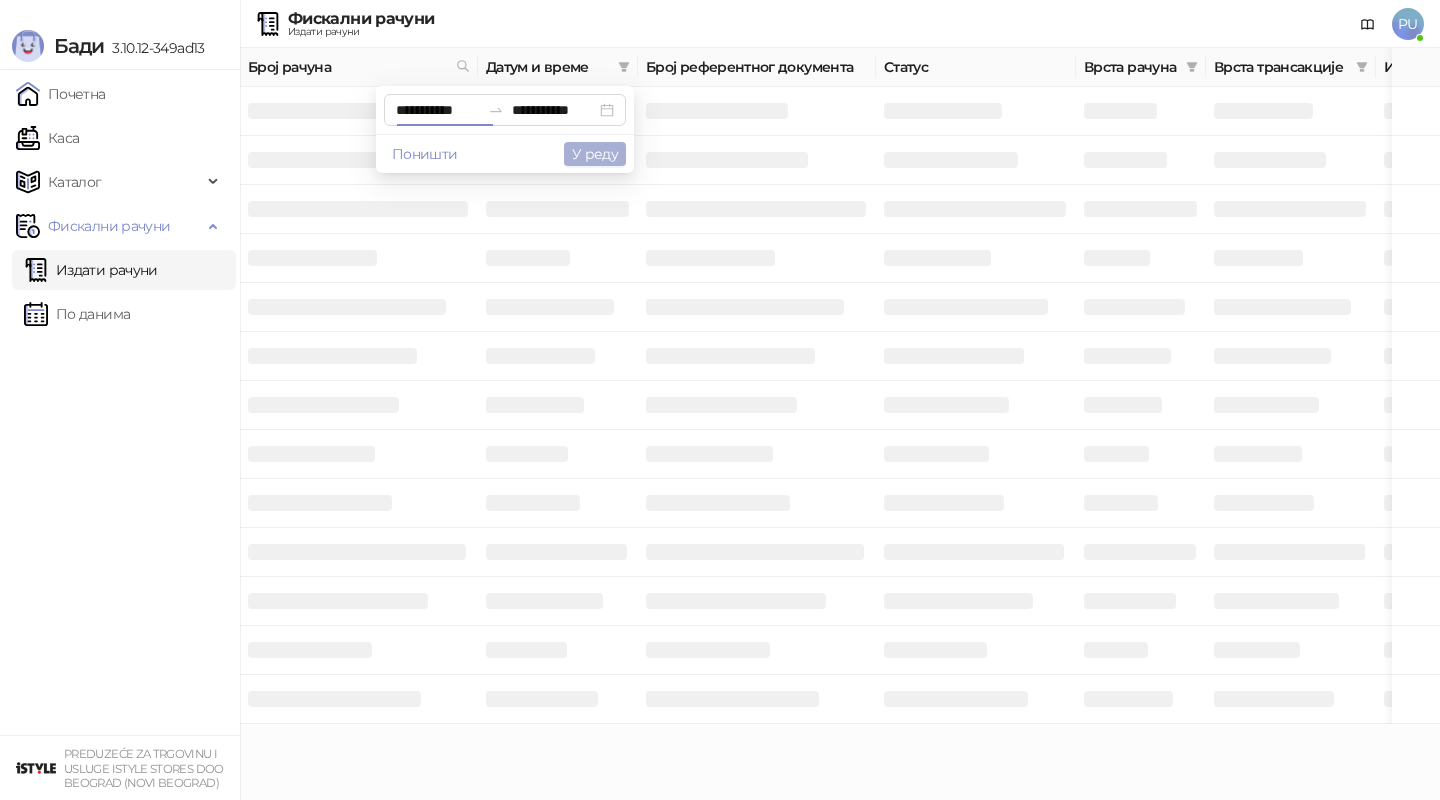 click on "У реду" at bounding box center [595, 154] 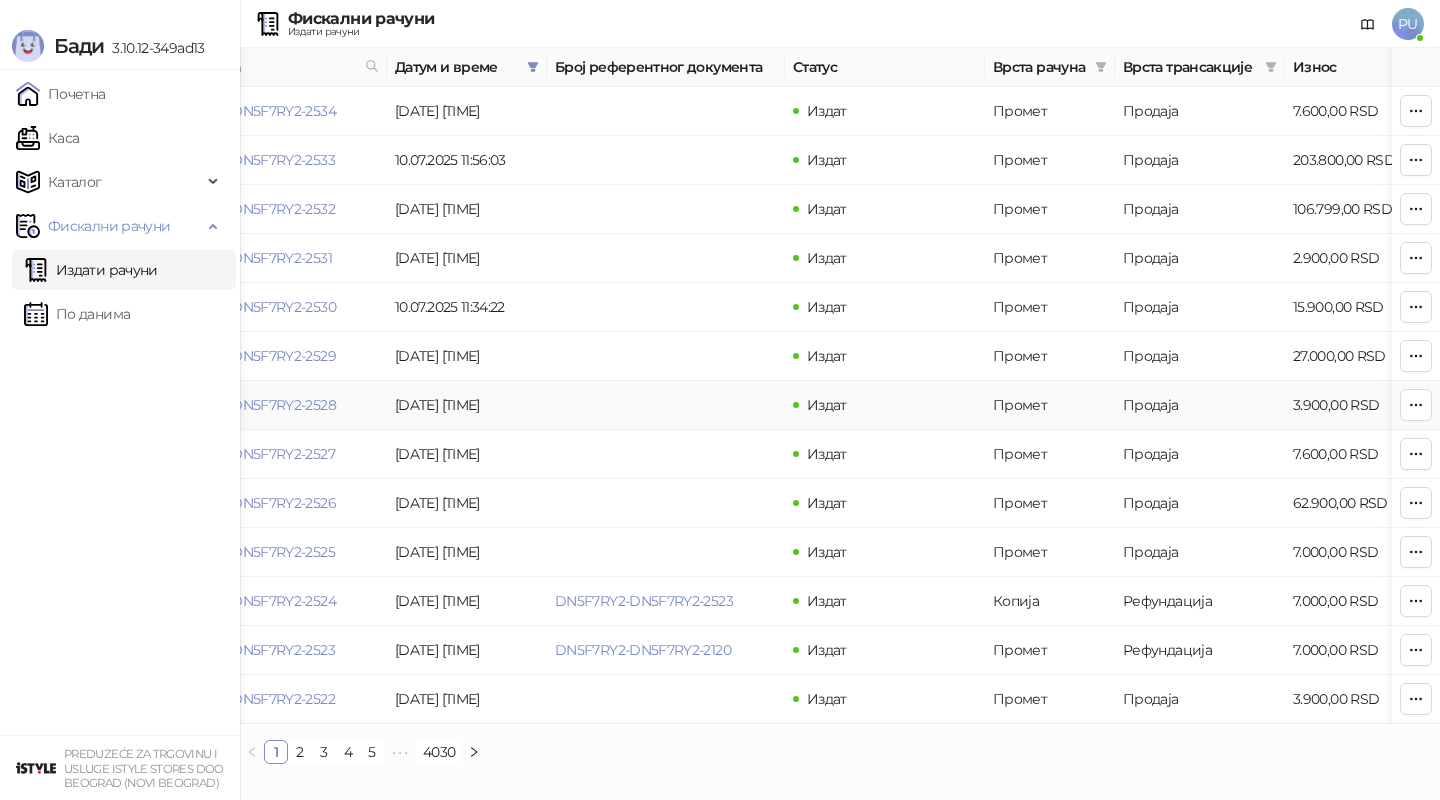 scroll, scrollTop: 0, scrollLeft: 92, axis: horizontal 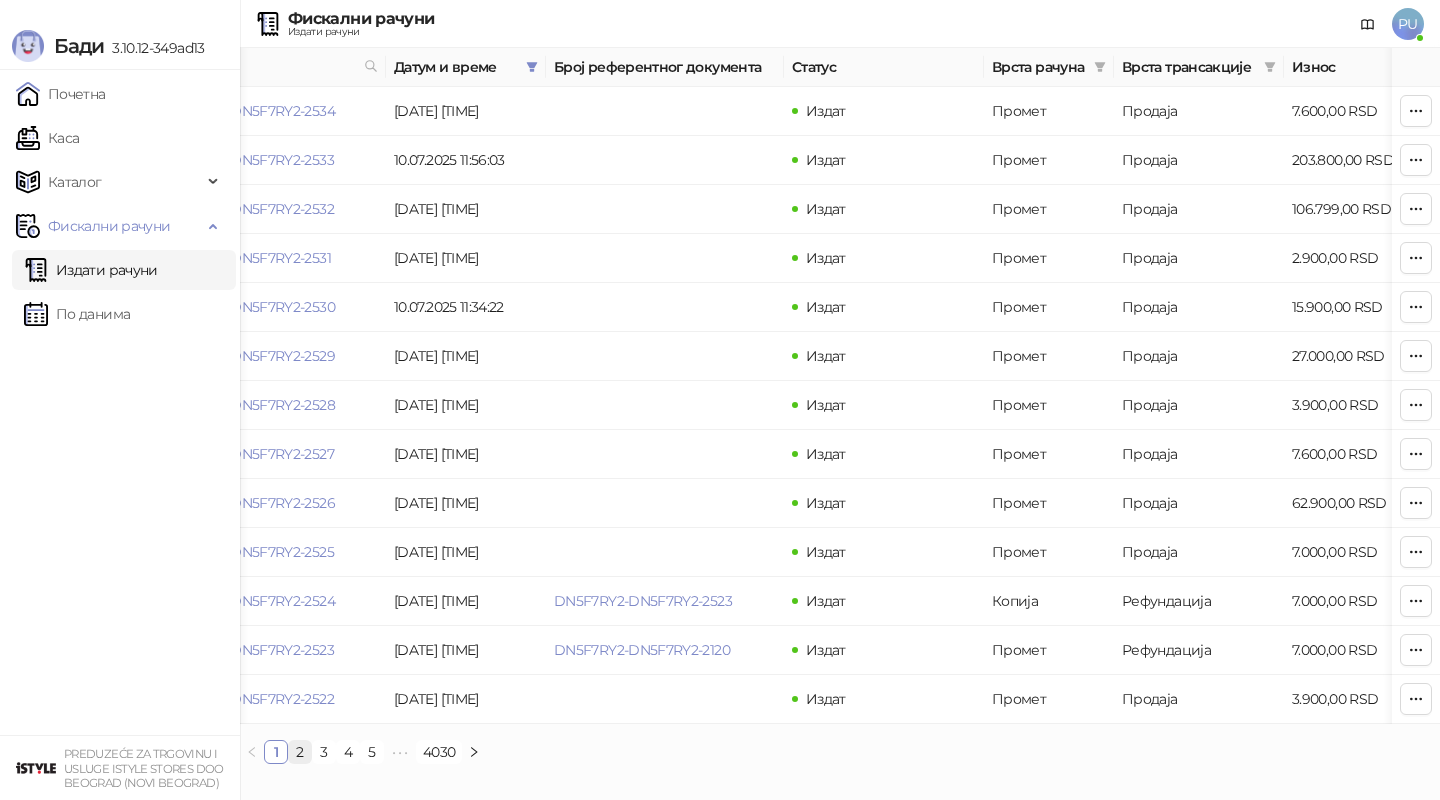 click on "2" at bounding box center [300, 752] 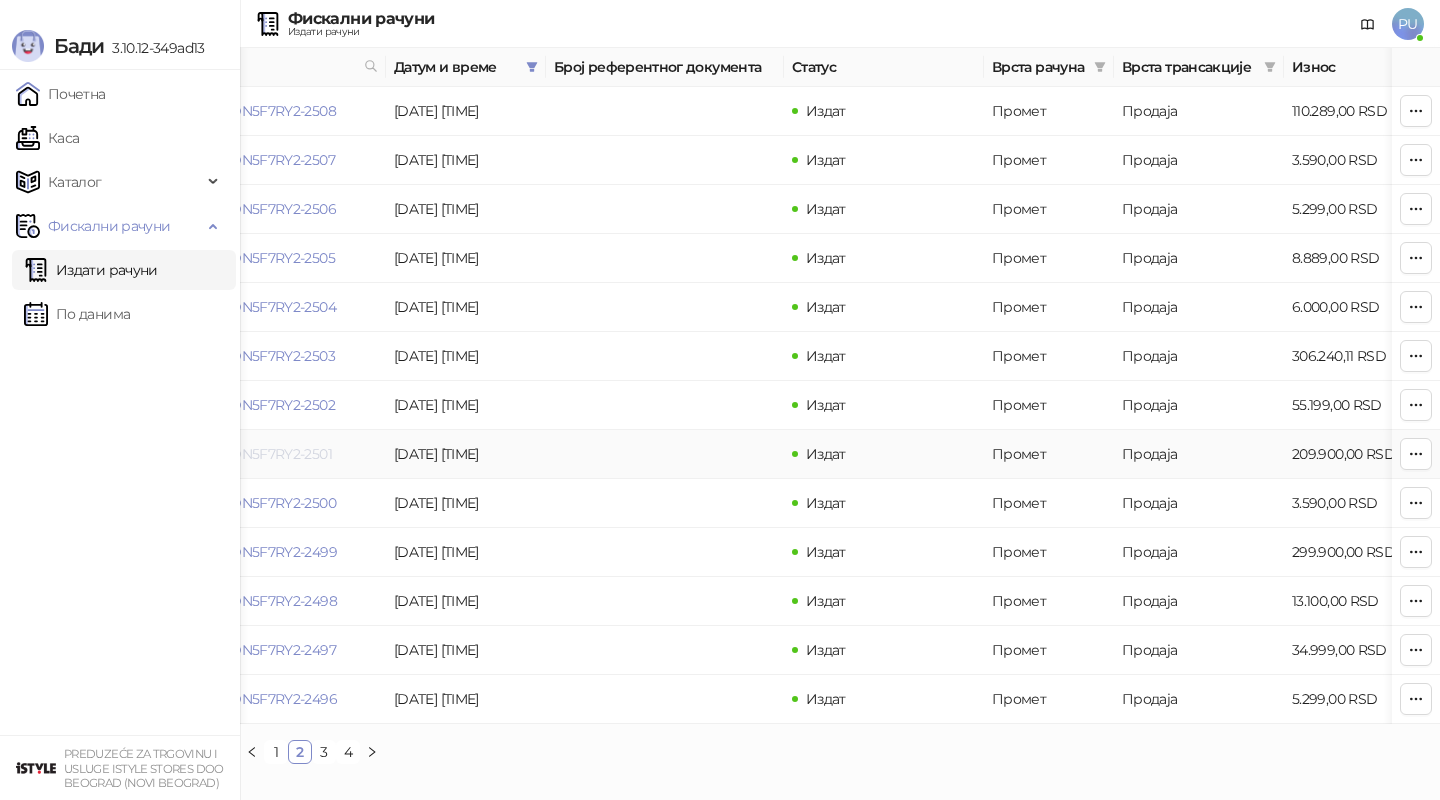 click on "DN5F7RY2-DN5F7RY2-2501" at bounding box center (244, 454) 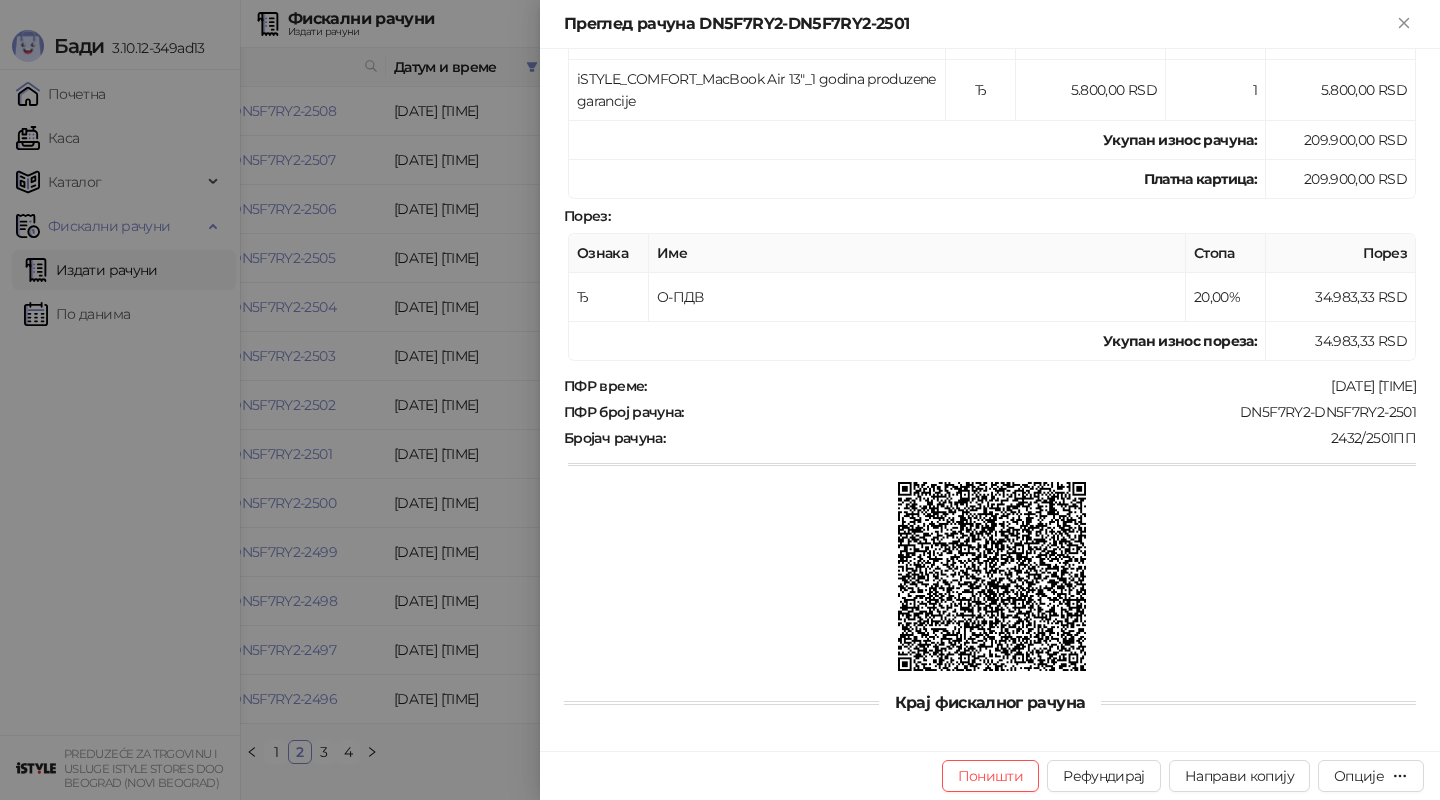 scroll, scrollTop: 253, scrollLeft: 0, axis: vertical 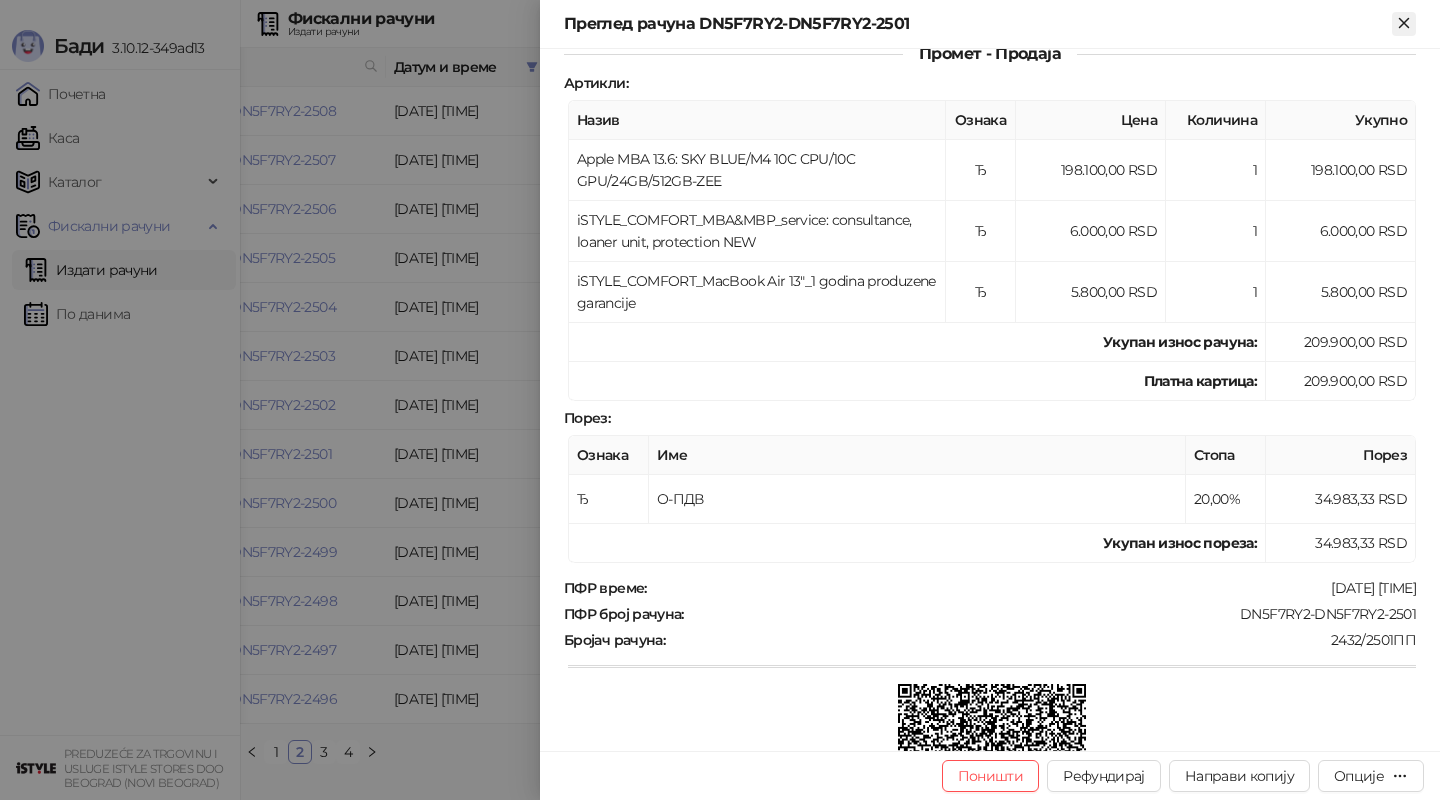 click 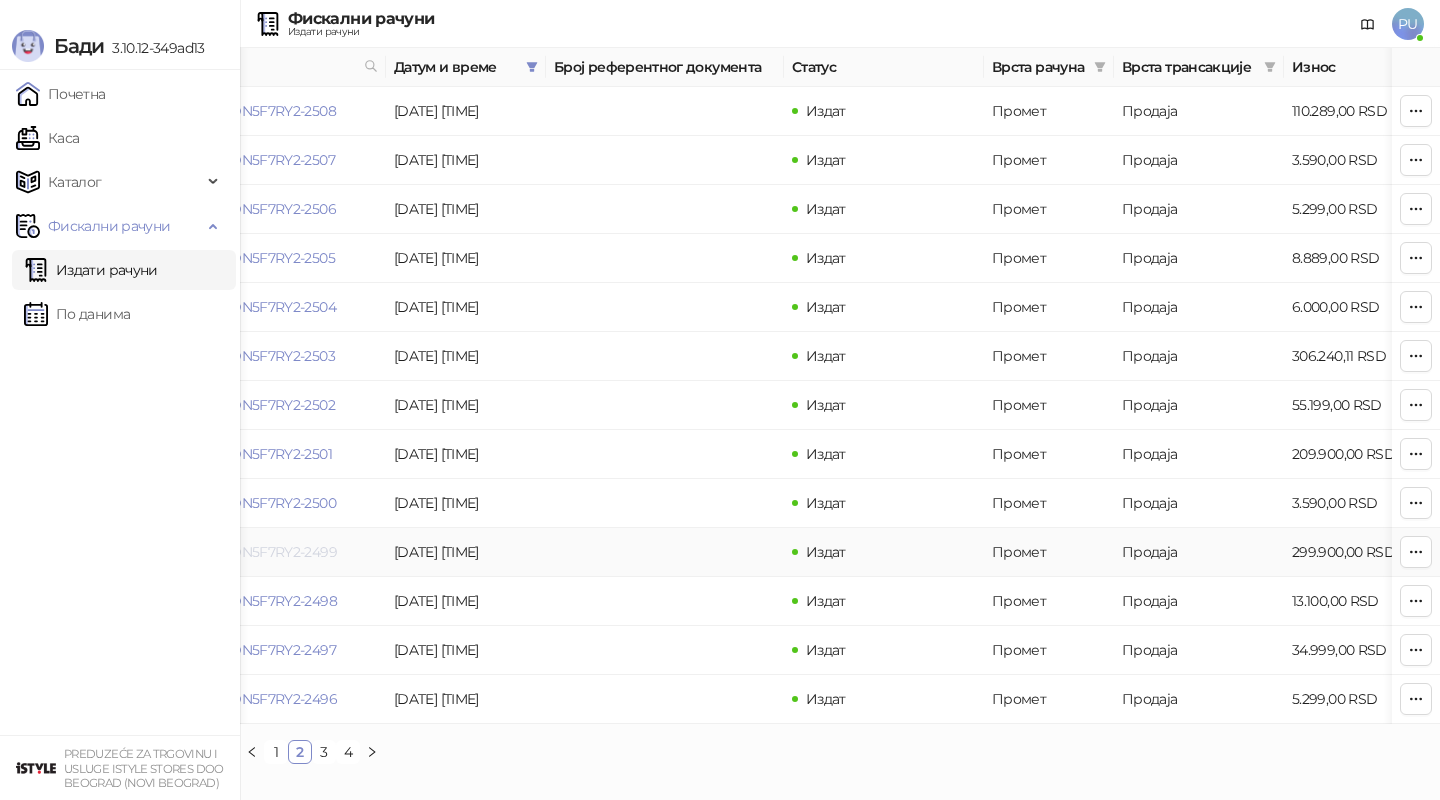 click on "DN5F7RY2-DN5F7RY2-2499" at bounding box center [246, 552] 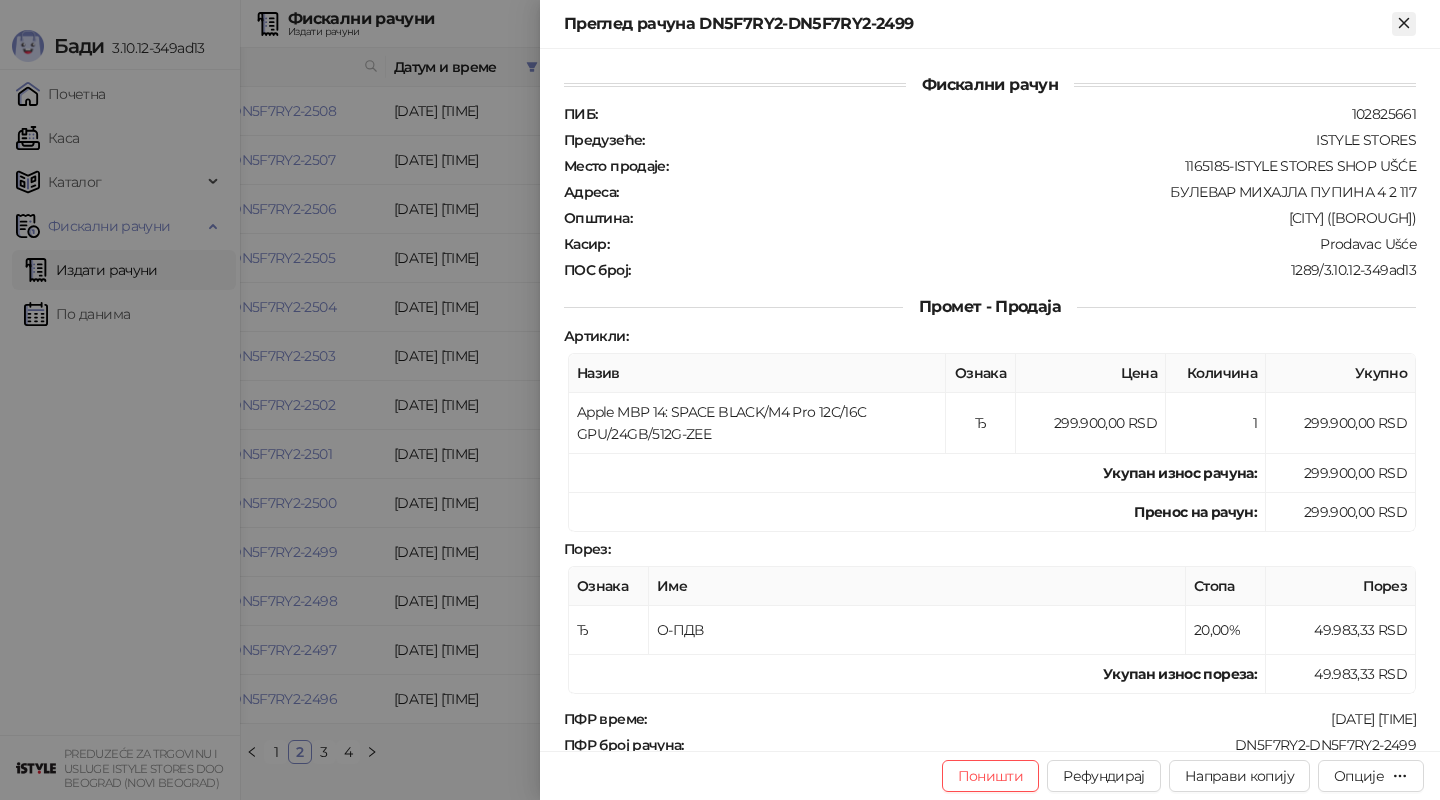 click 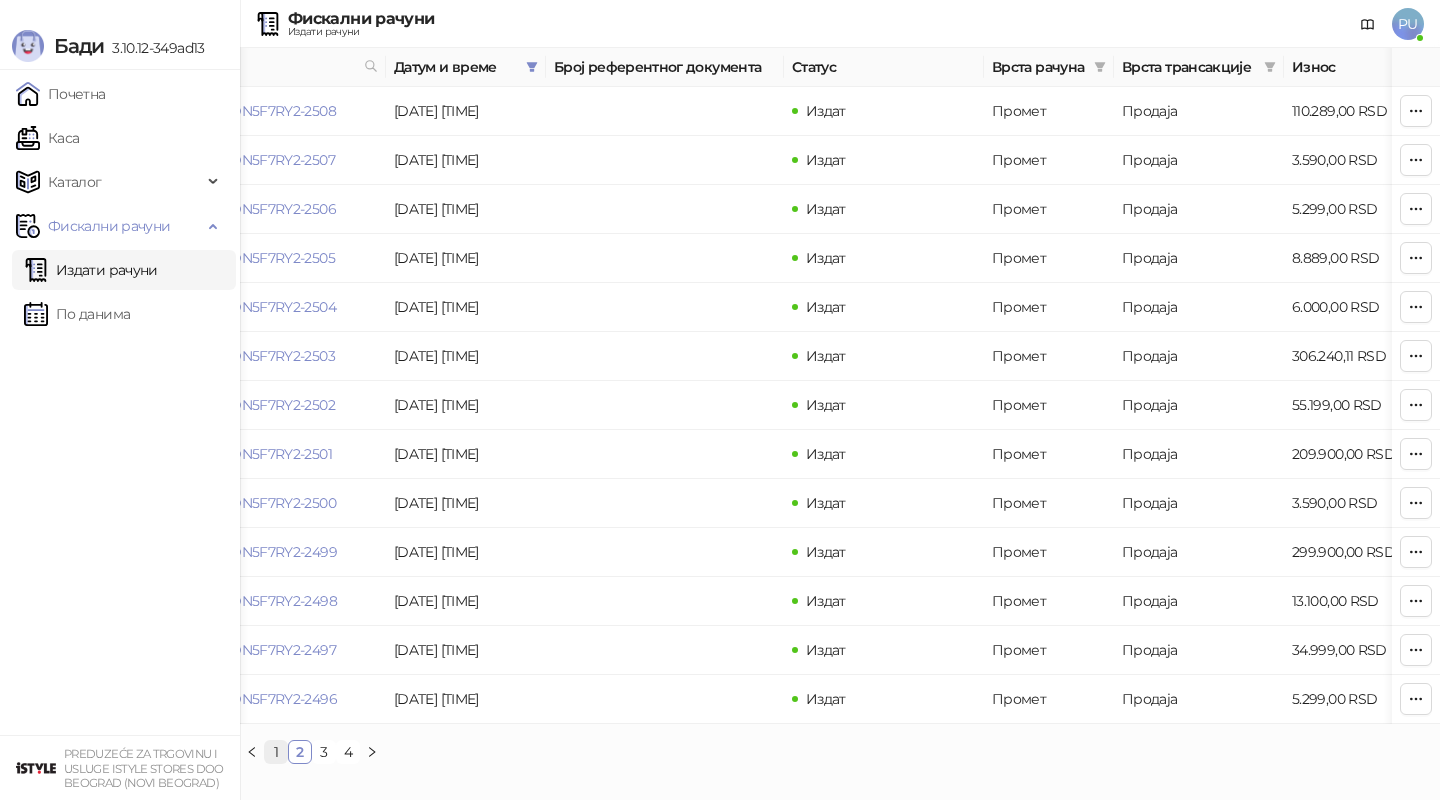 click on "1" at bounding box center [276, 752] 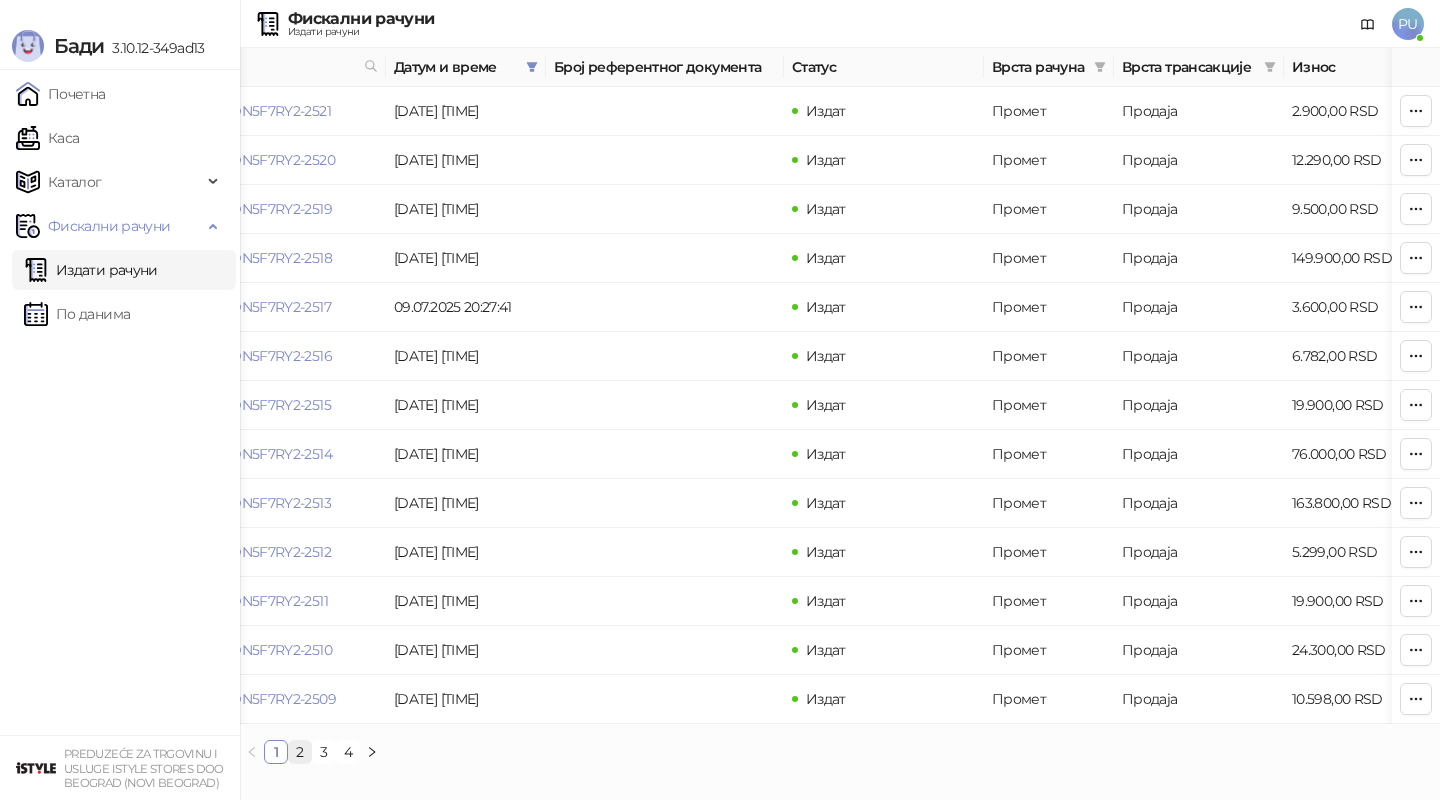 click on "2" at bounding box center (300, 752) 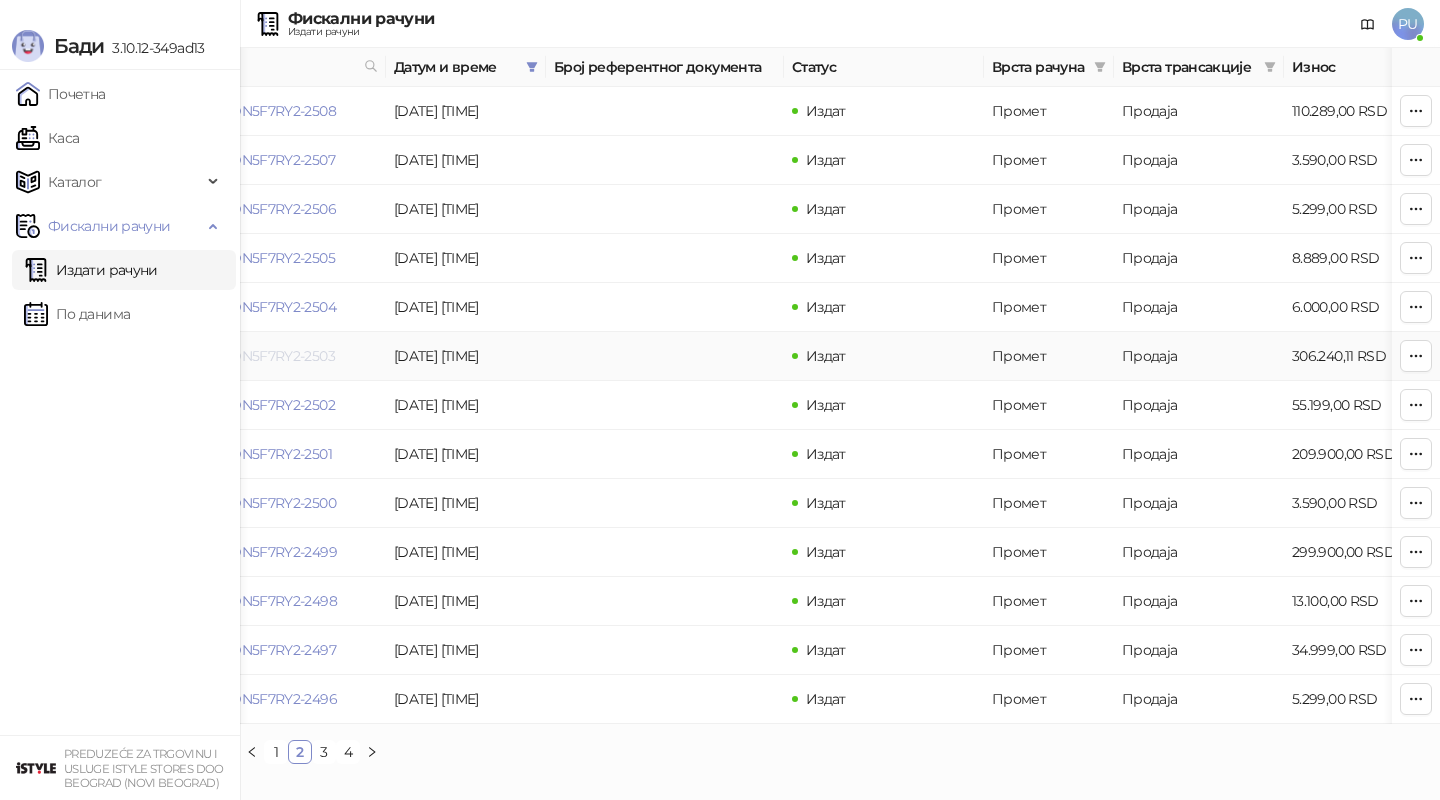 click on "DN5F7RY2-DN5F7RY2-2503" at bounding box center (245, 356) 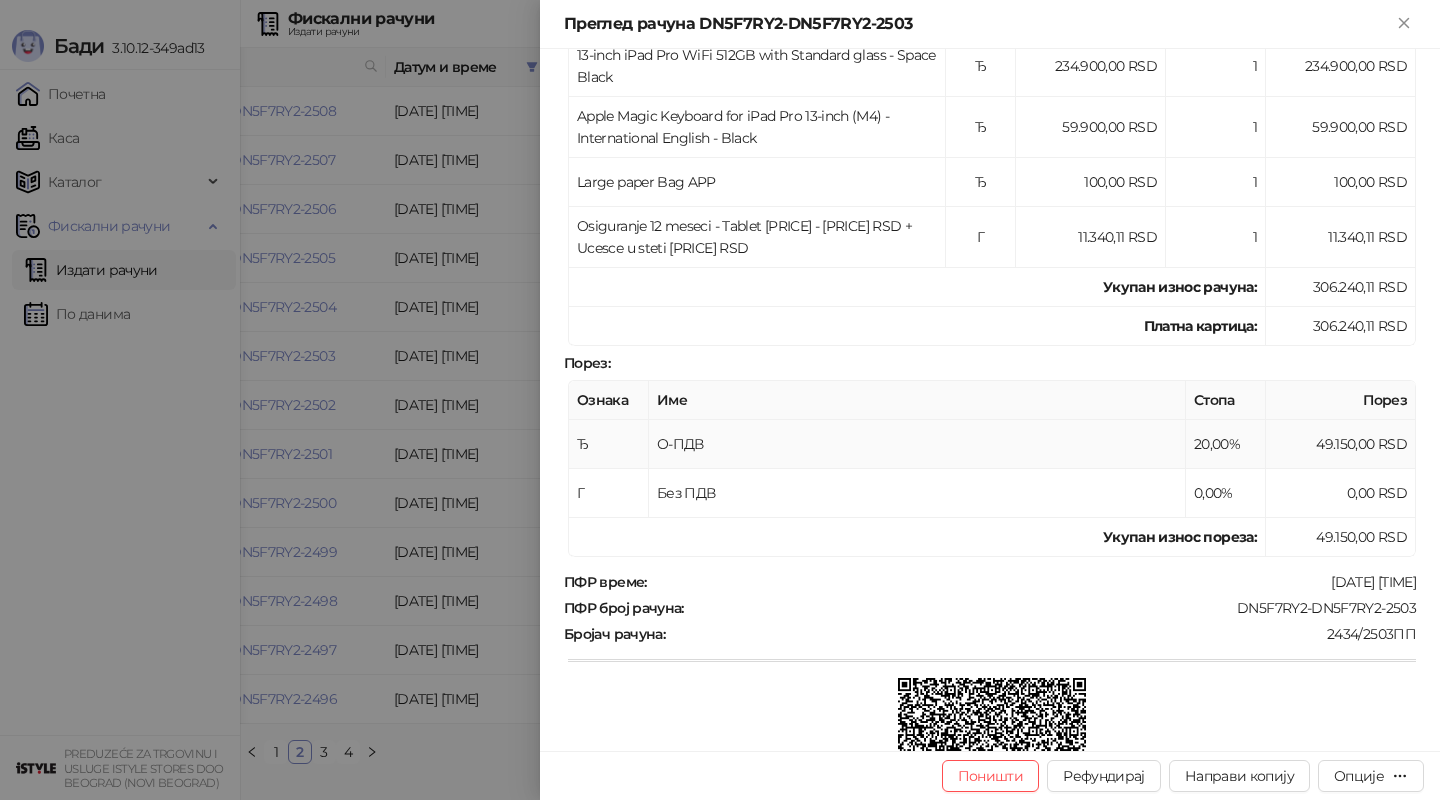 scroll, scrollTop: 382, scrollLeft: 0, axis: vertical 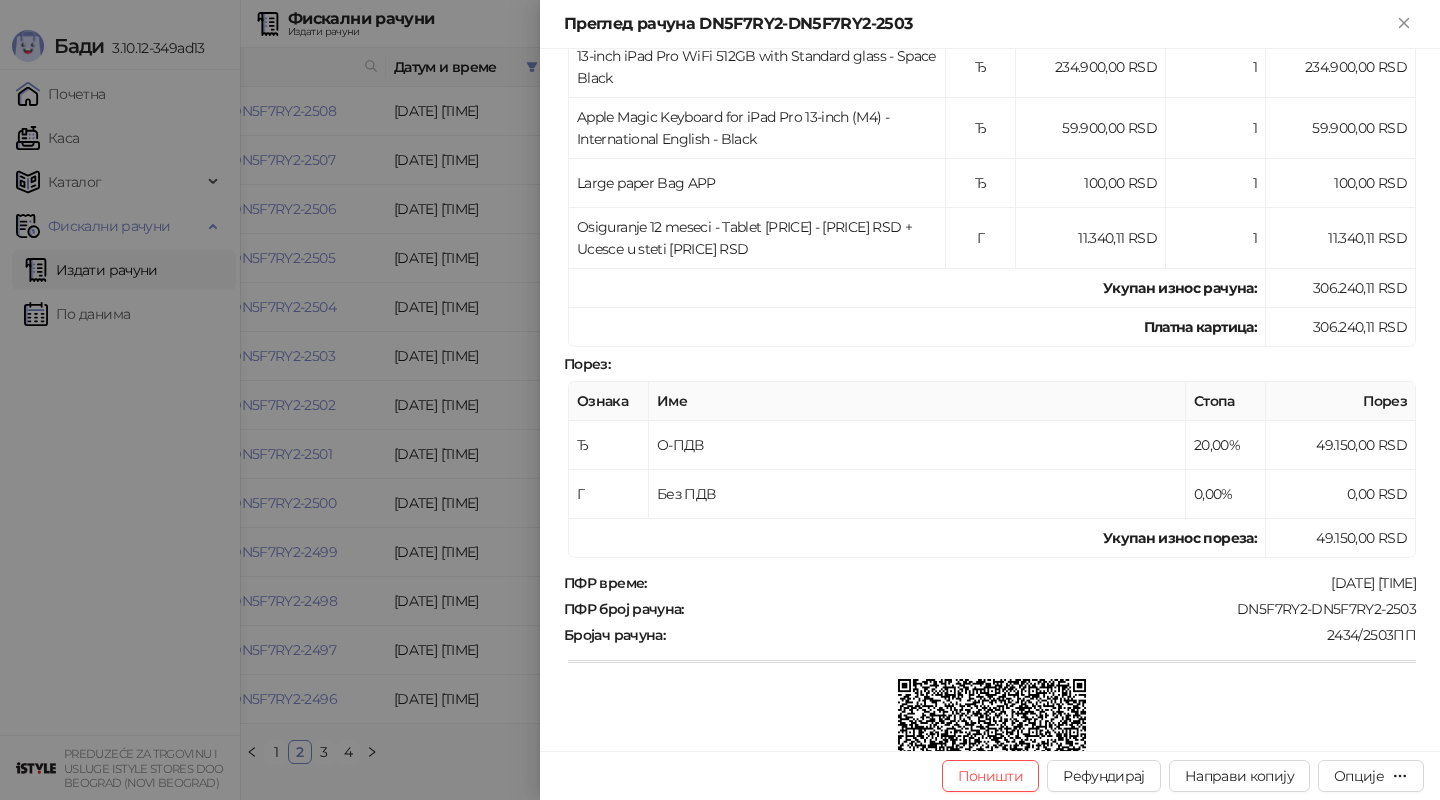 click at bounding box center [720, 400] 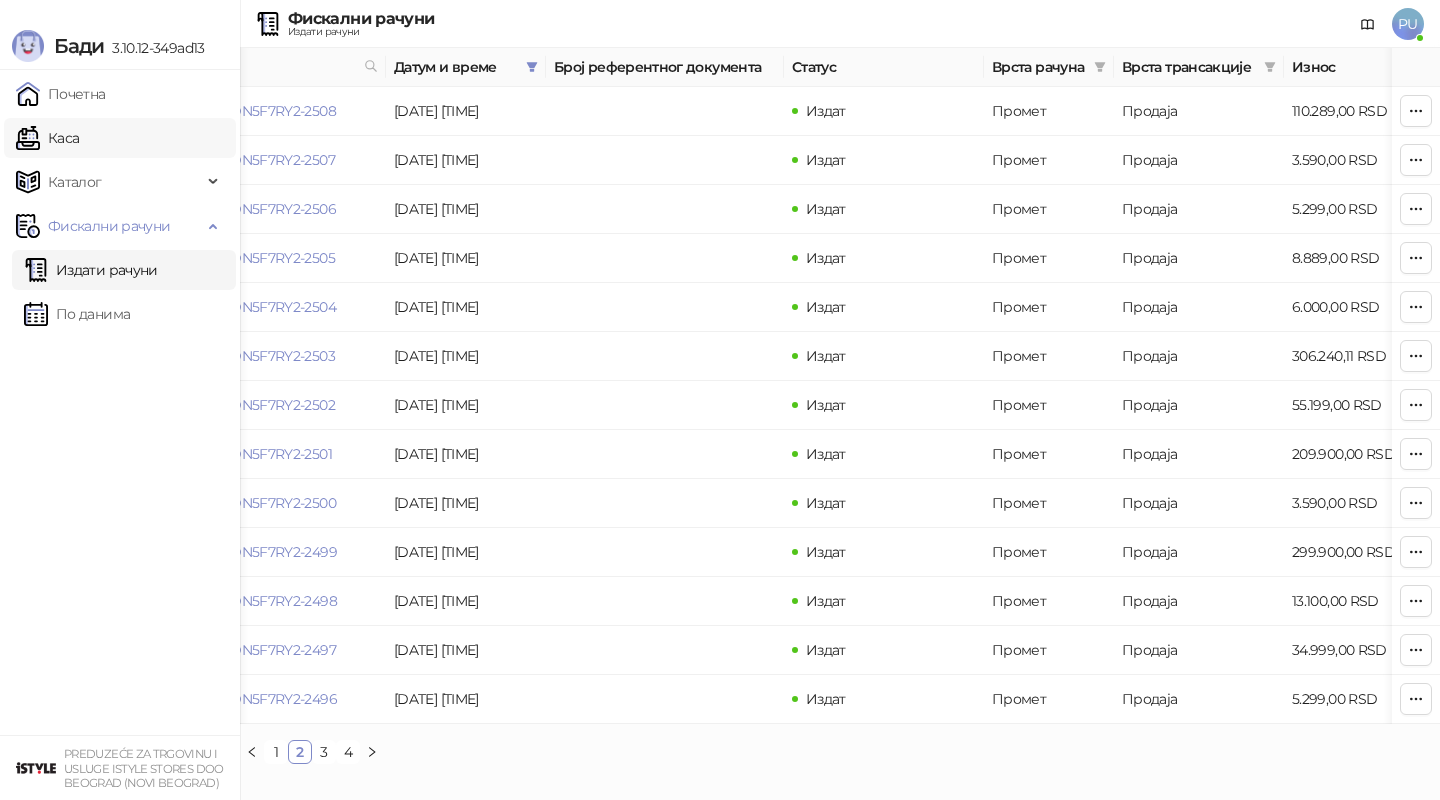 click on "Каса" at bounding box center [47, 138] 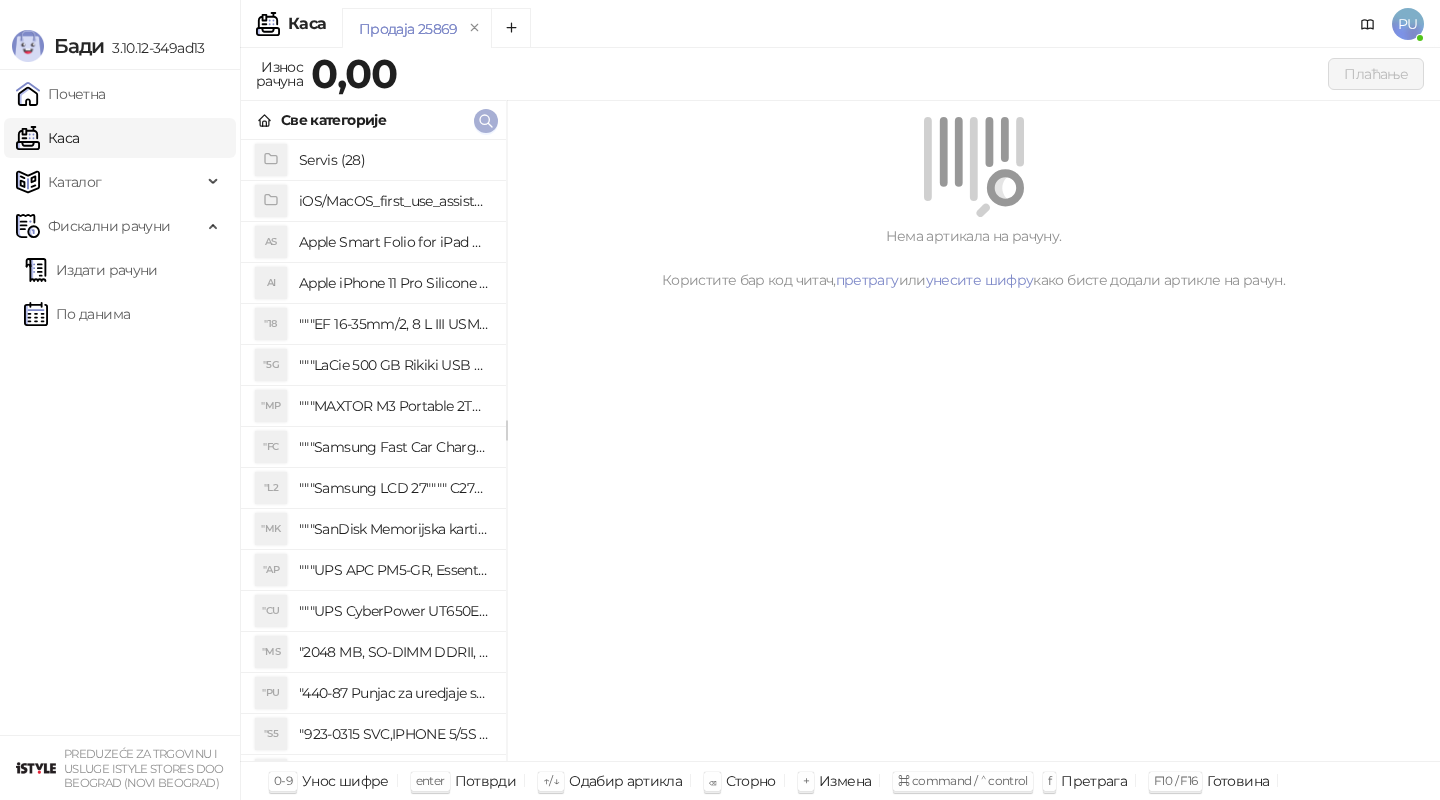 click at bounding box center [486, 121] 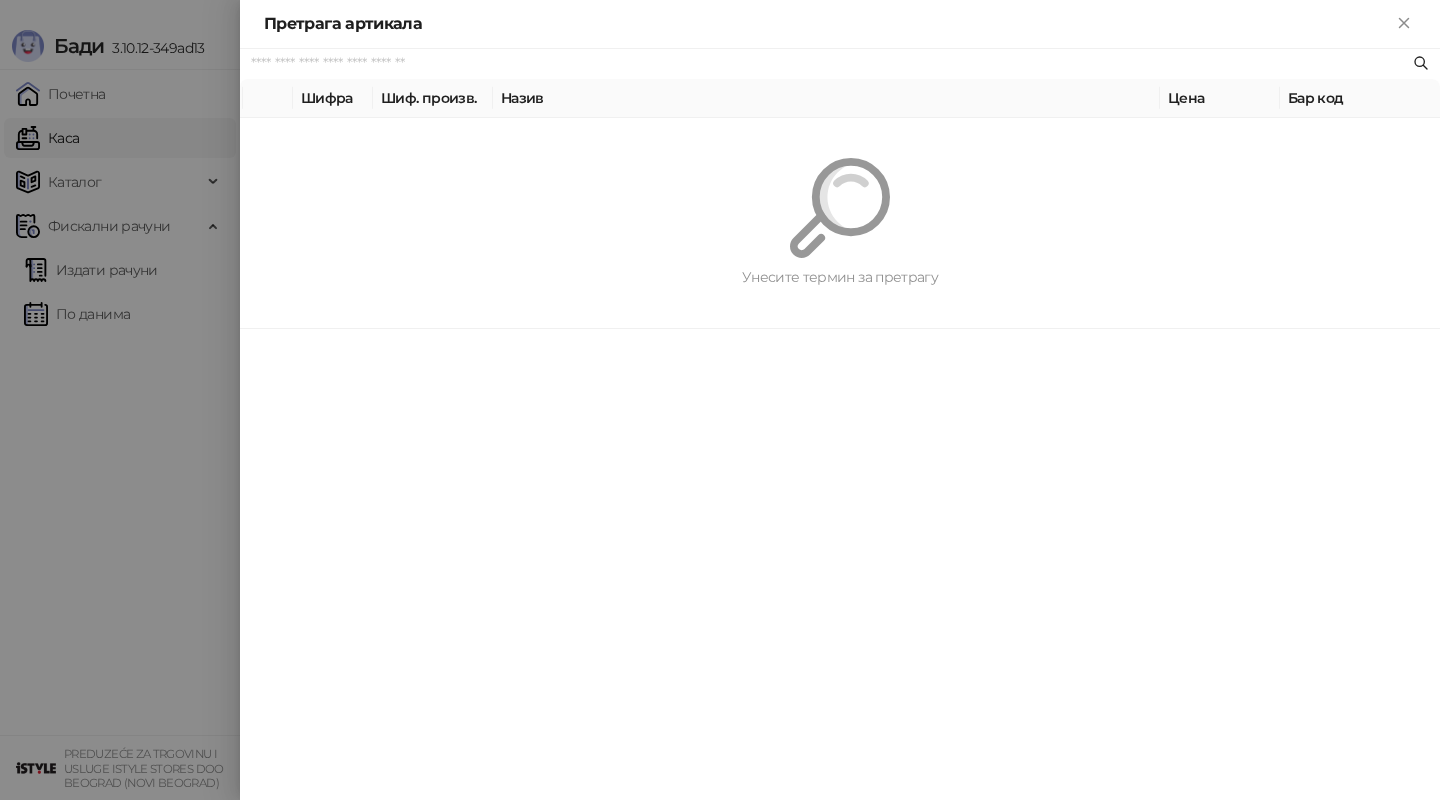 paste on "*********" 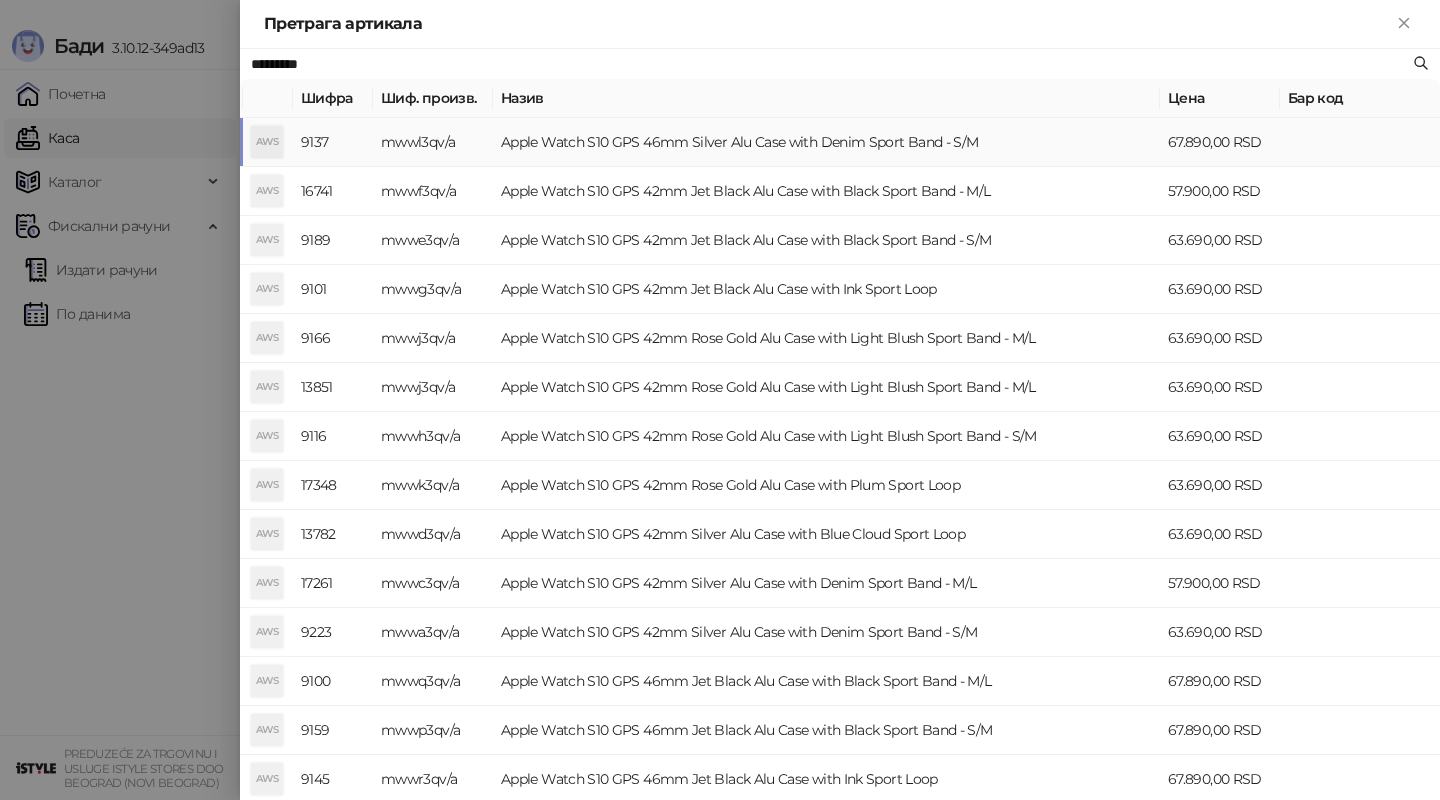 click on "Apple Watch S10 GPS 46mm Silver Alu Case with Denim Sport Band - S/M" at bounding box center (826, 142) 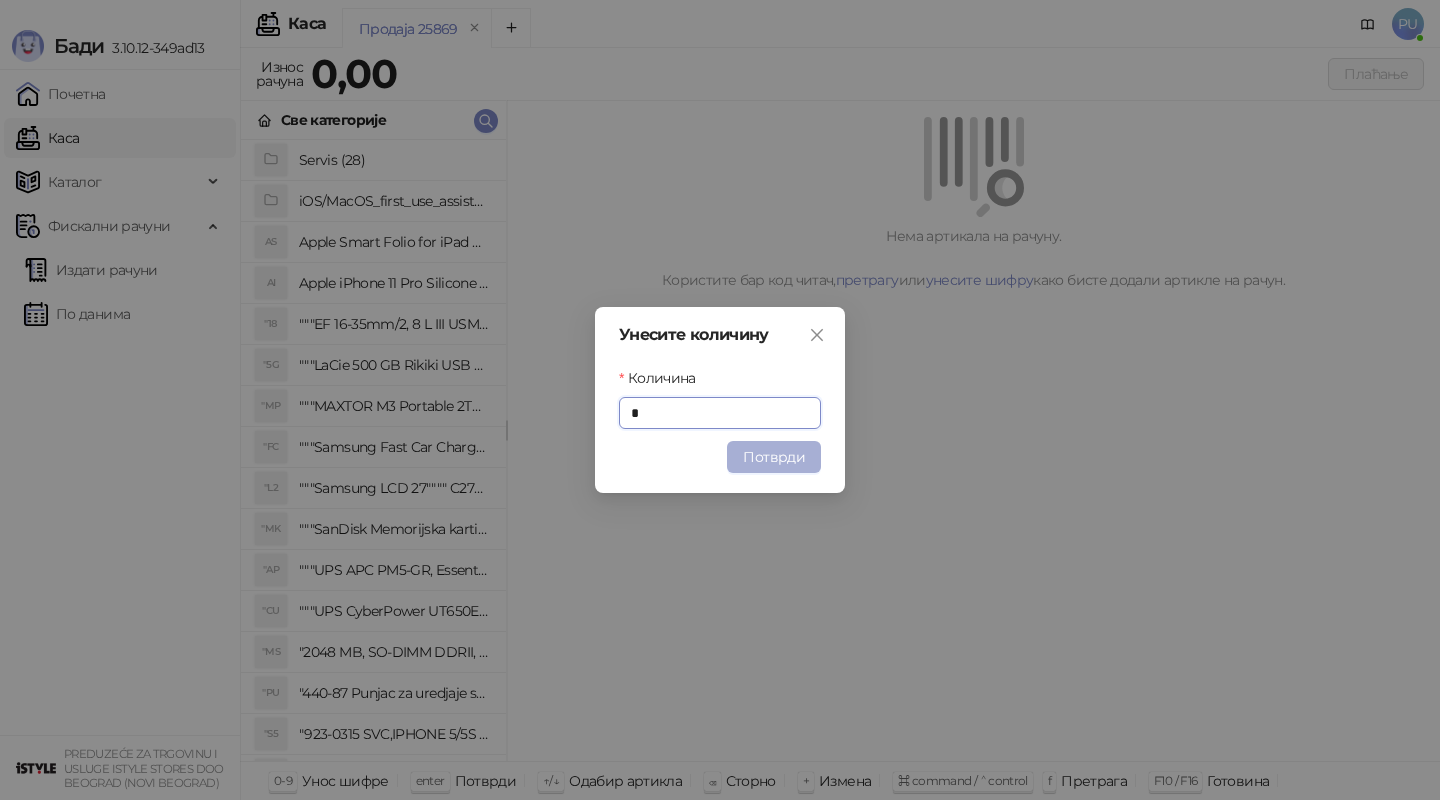 click on "Потврди" at bounding box center [774, 457] 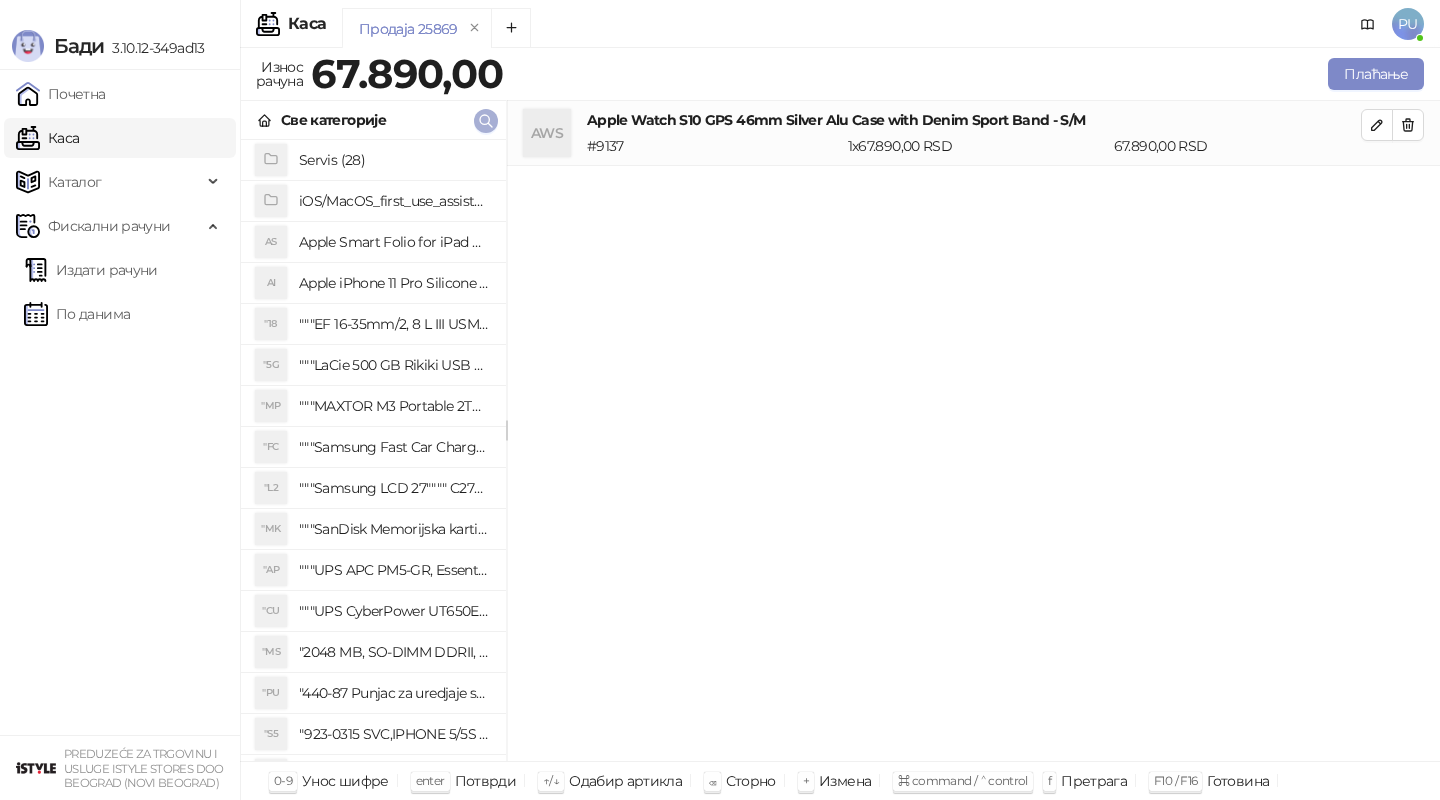 click 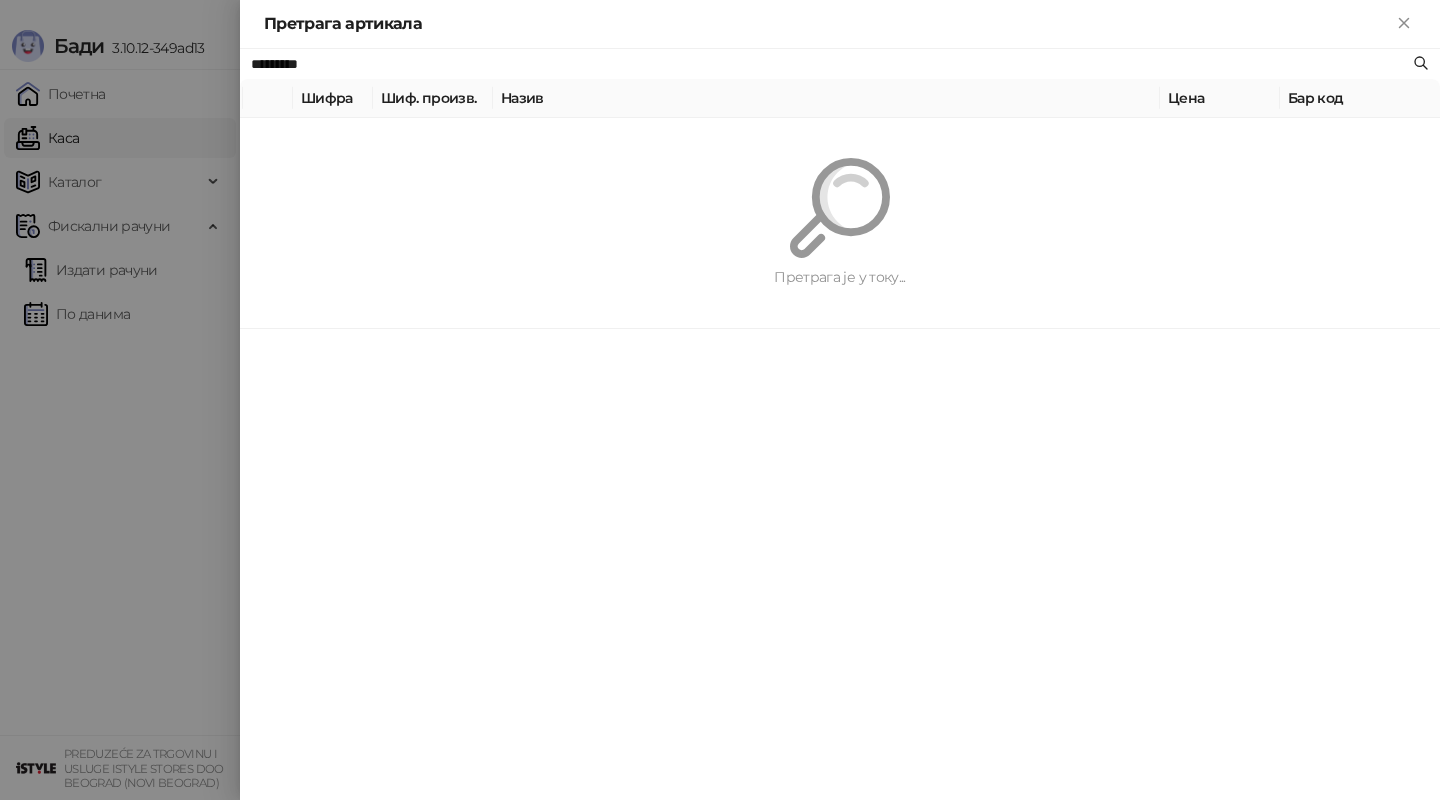 paste on "*******" 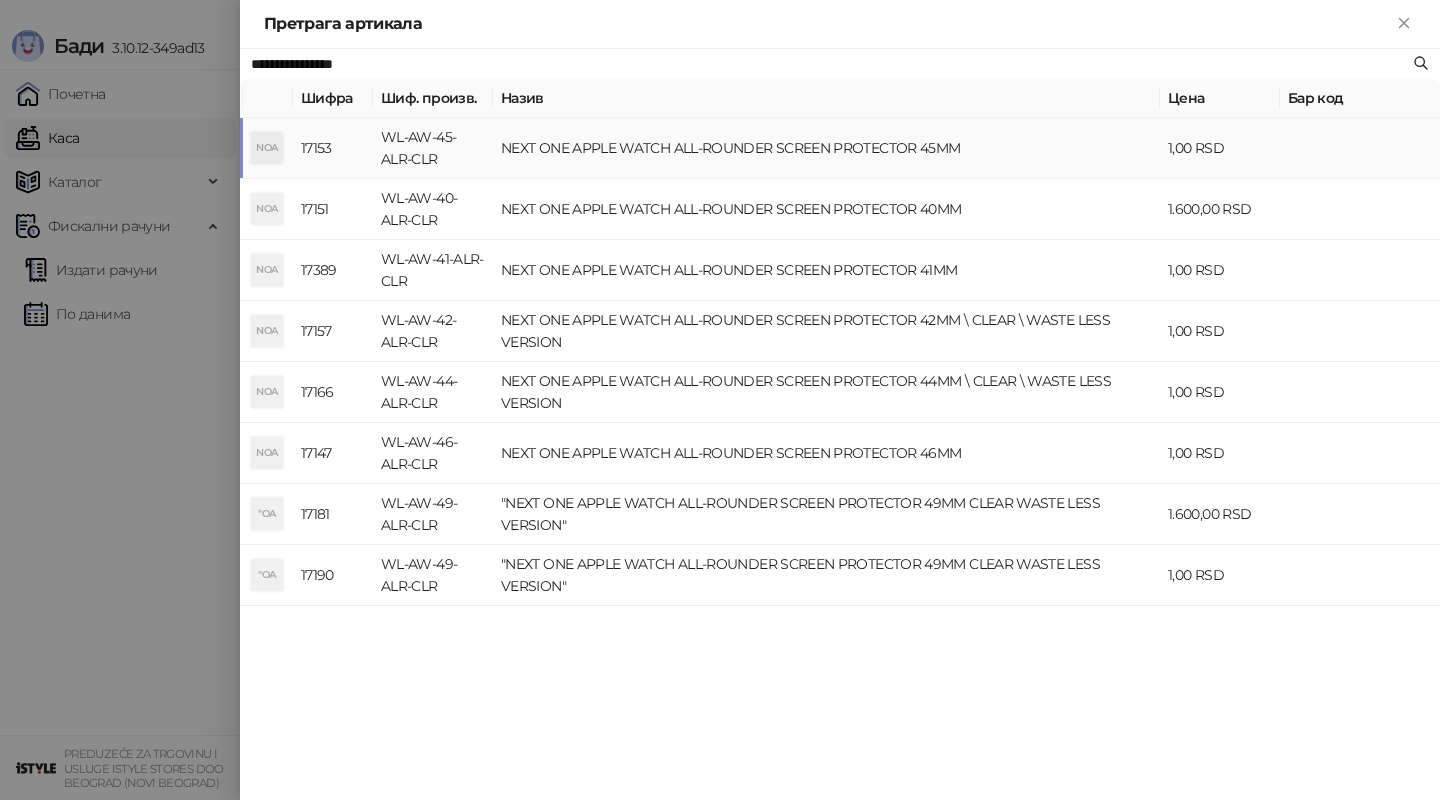 type on "**********" 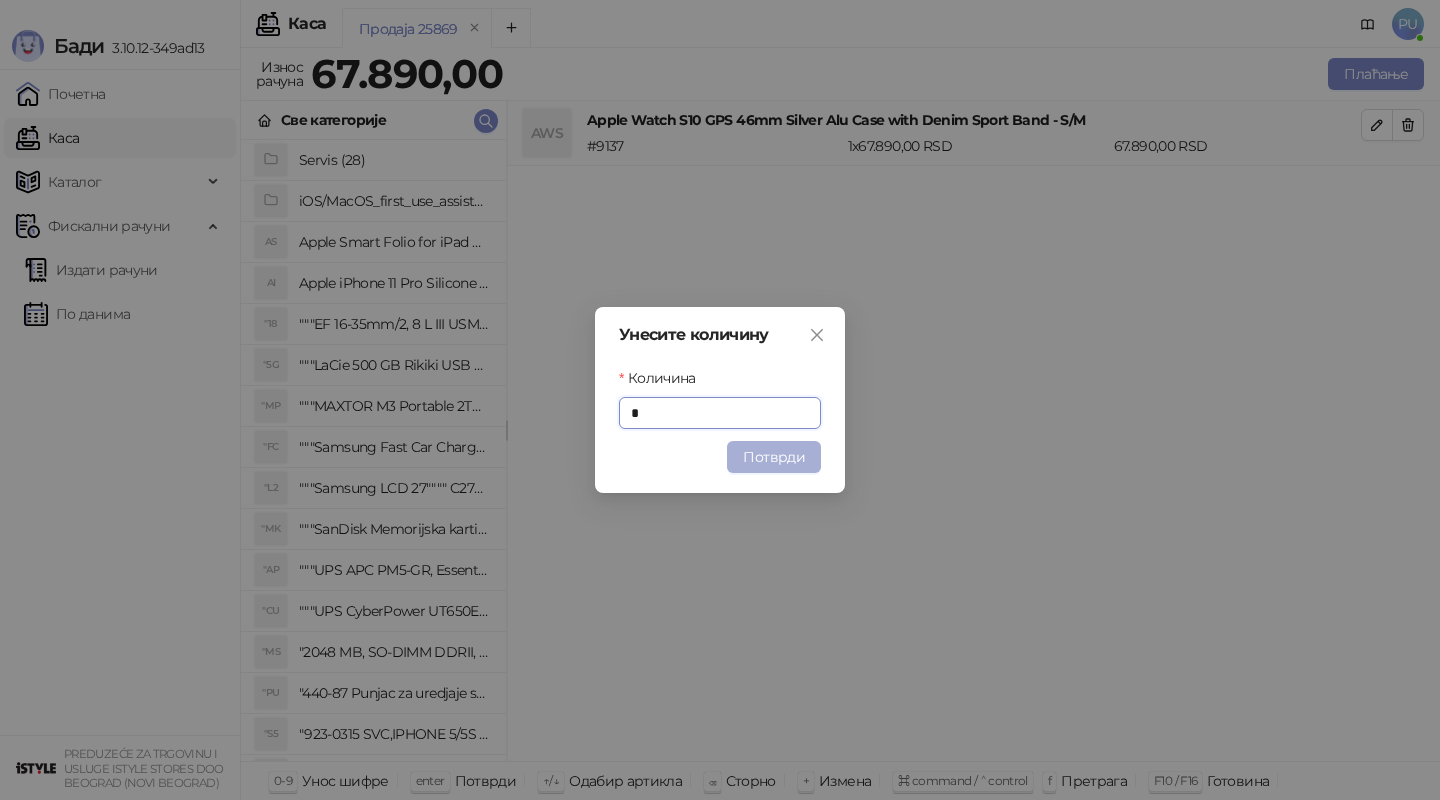 click on "Потврди" at bounding box center (774, 457) 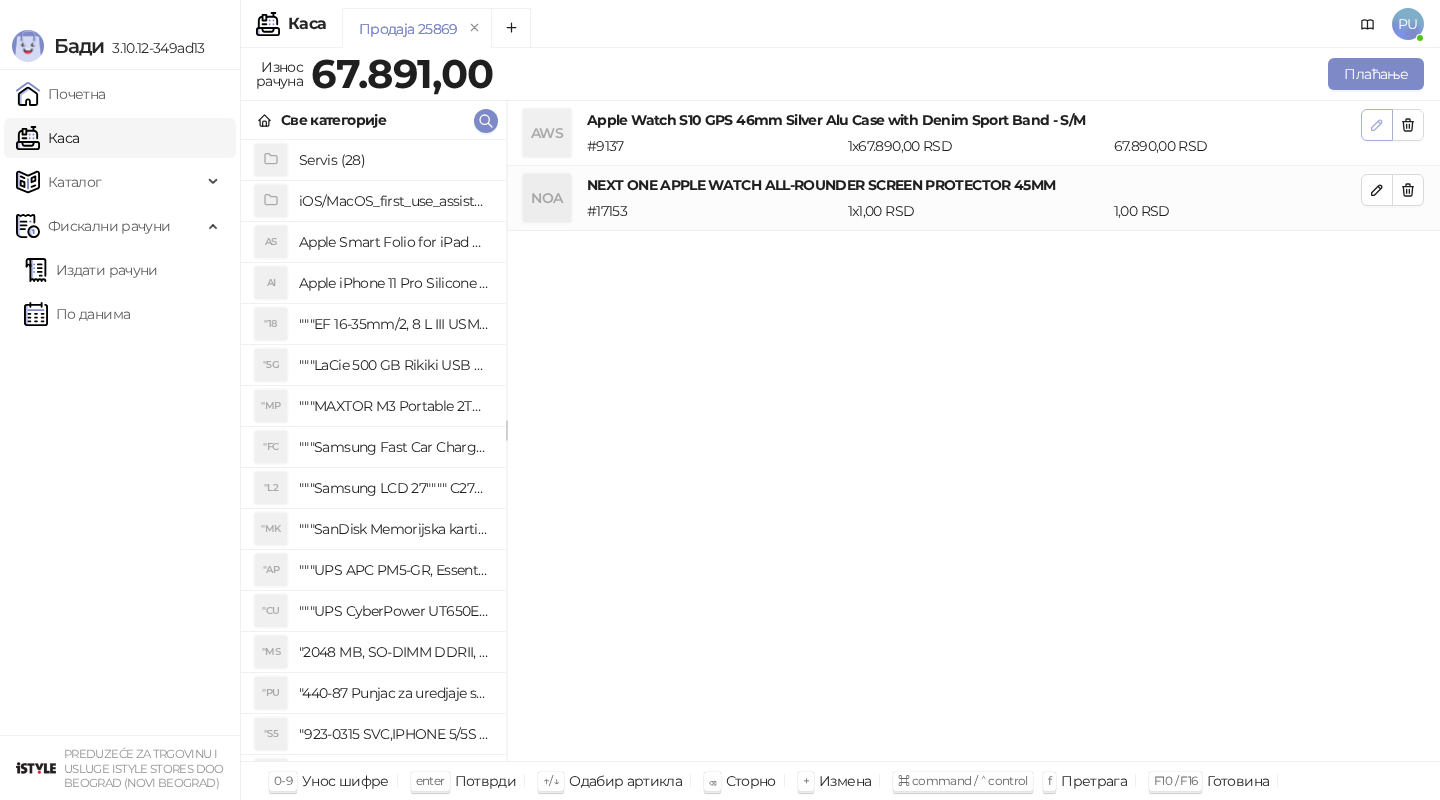 click at bounding box center (1377, 125) 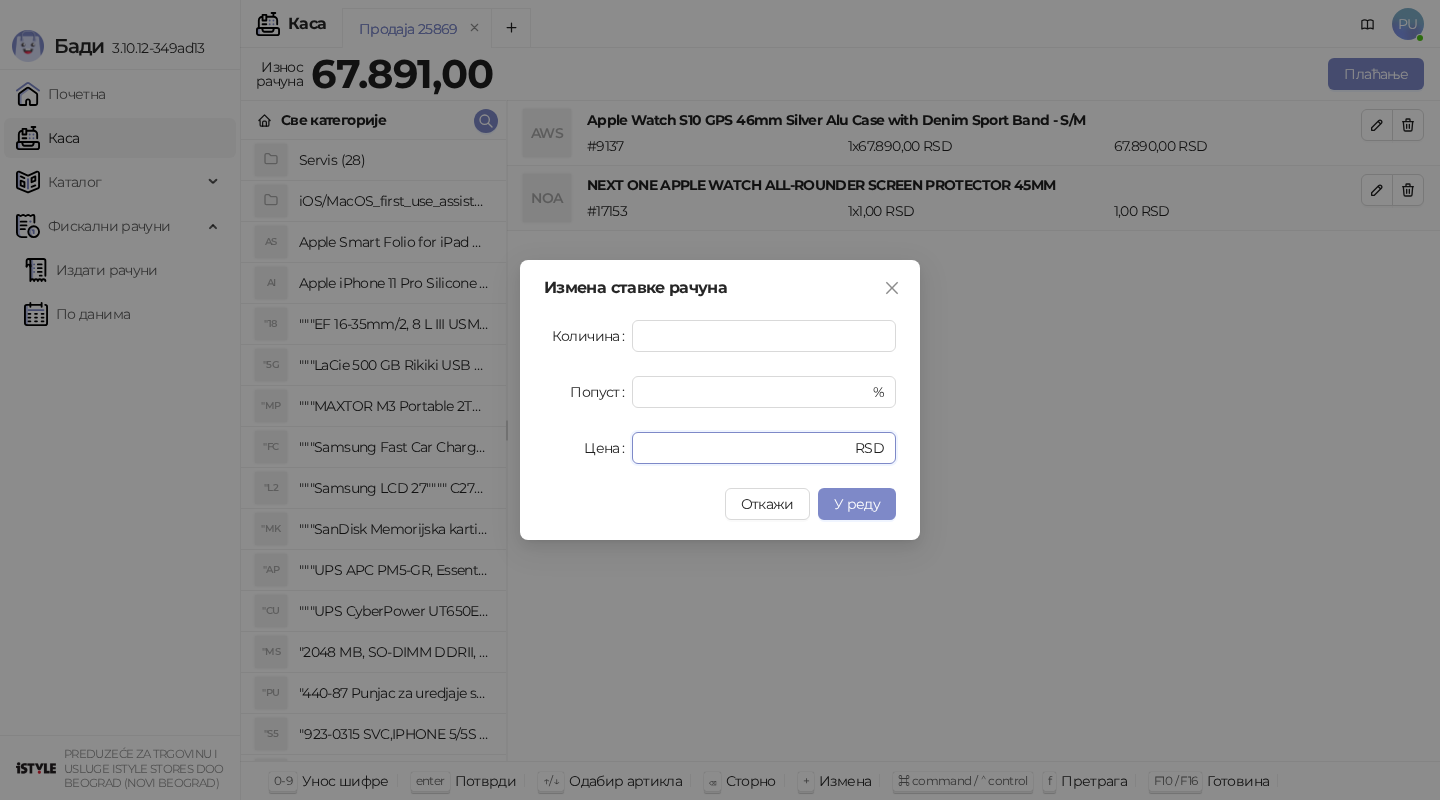 drag, startPoint x: 691, startPoint y: 454, endPoint x: 312, endPoint y: 454, distance: 379 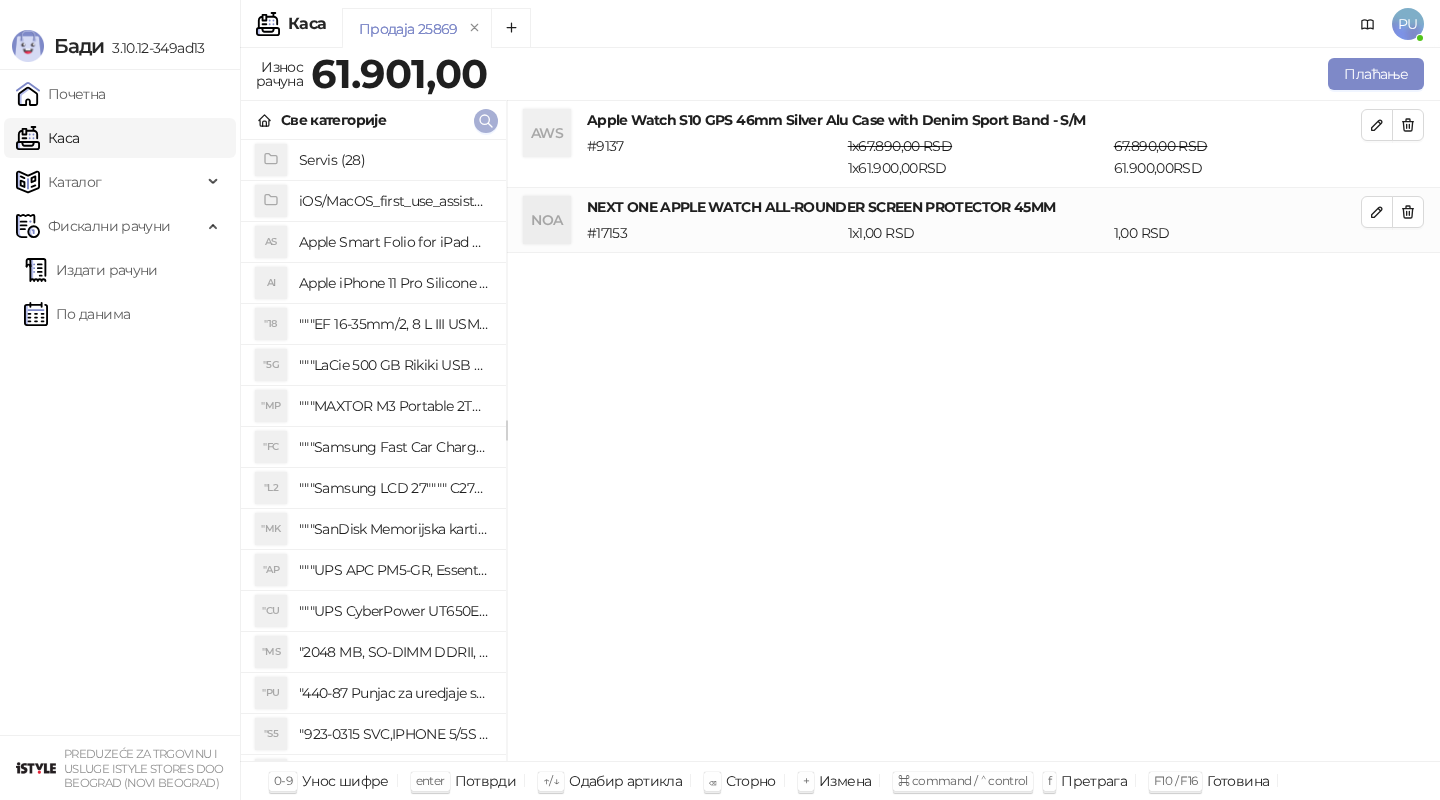 click 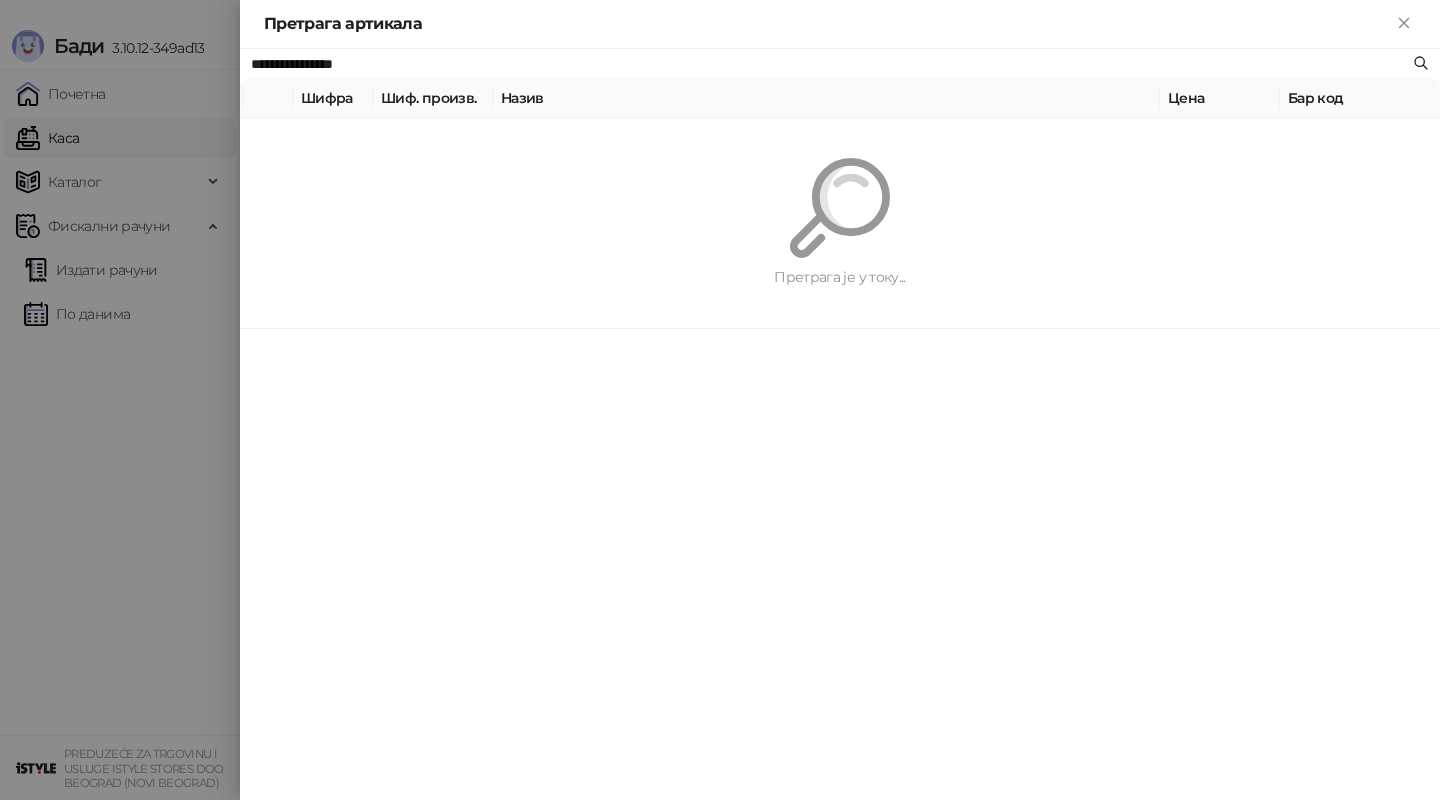 paste on "**********" 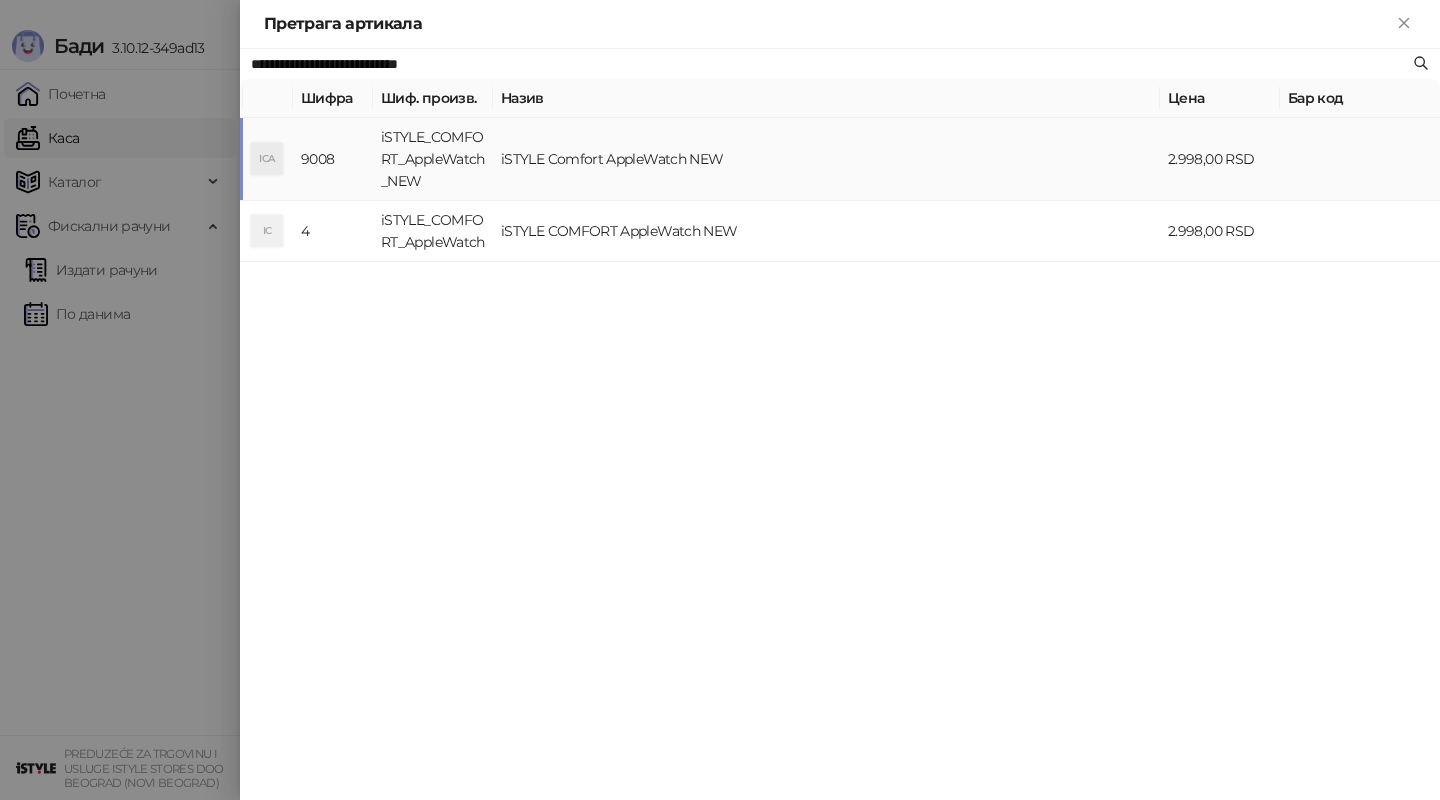 click on "iSTYLE Comfort AppleWatch NEW" at bounding box center [826, 159] 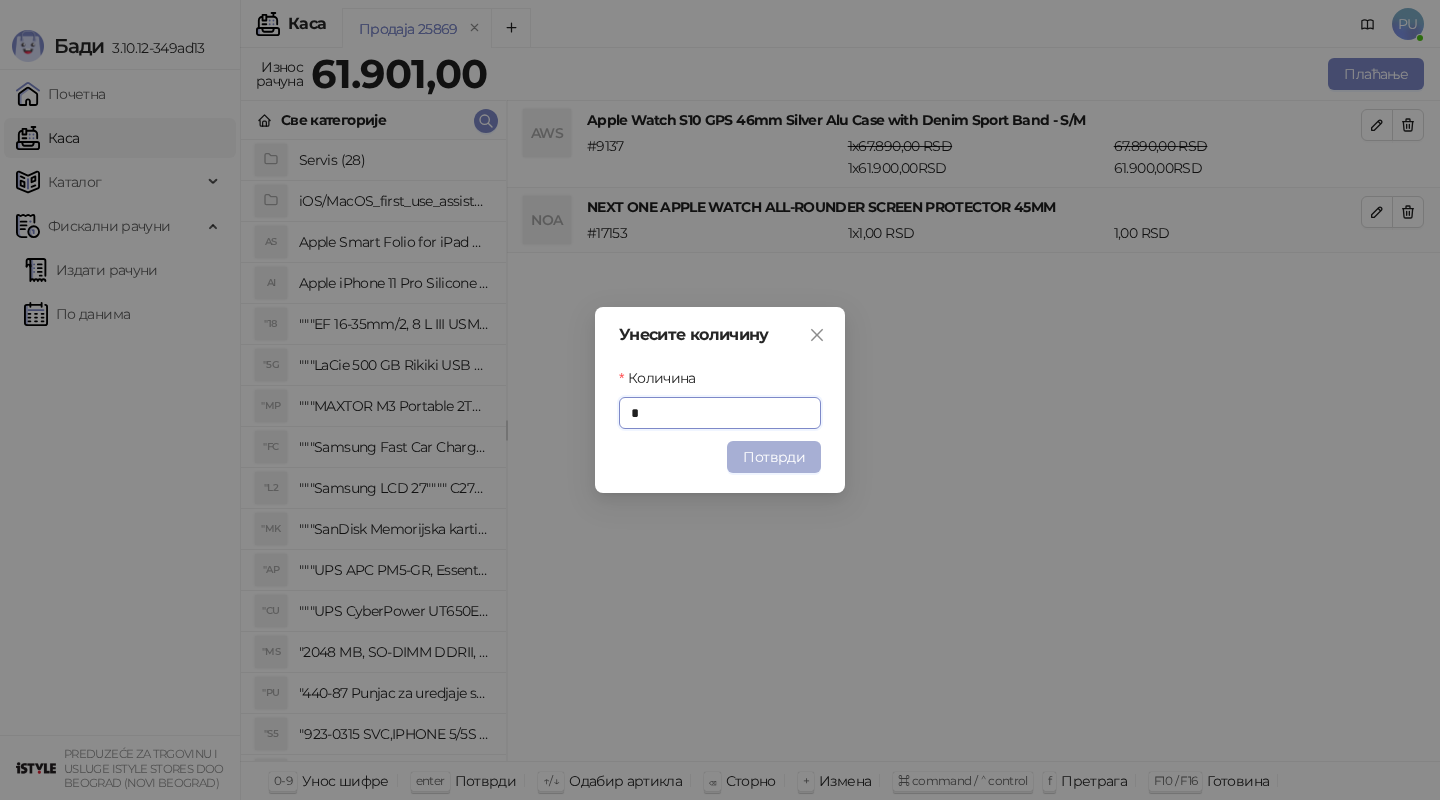 click on "Потврди" at bounding box center [774, 457] 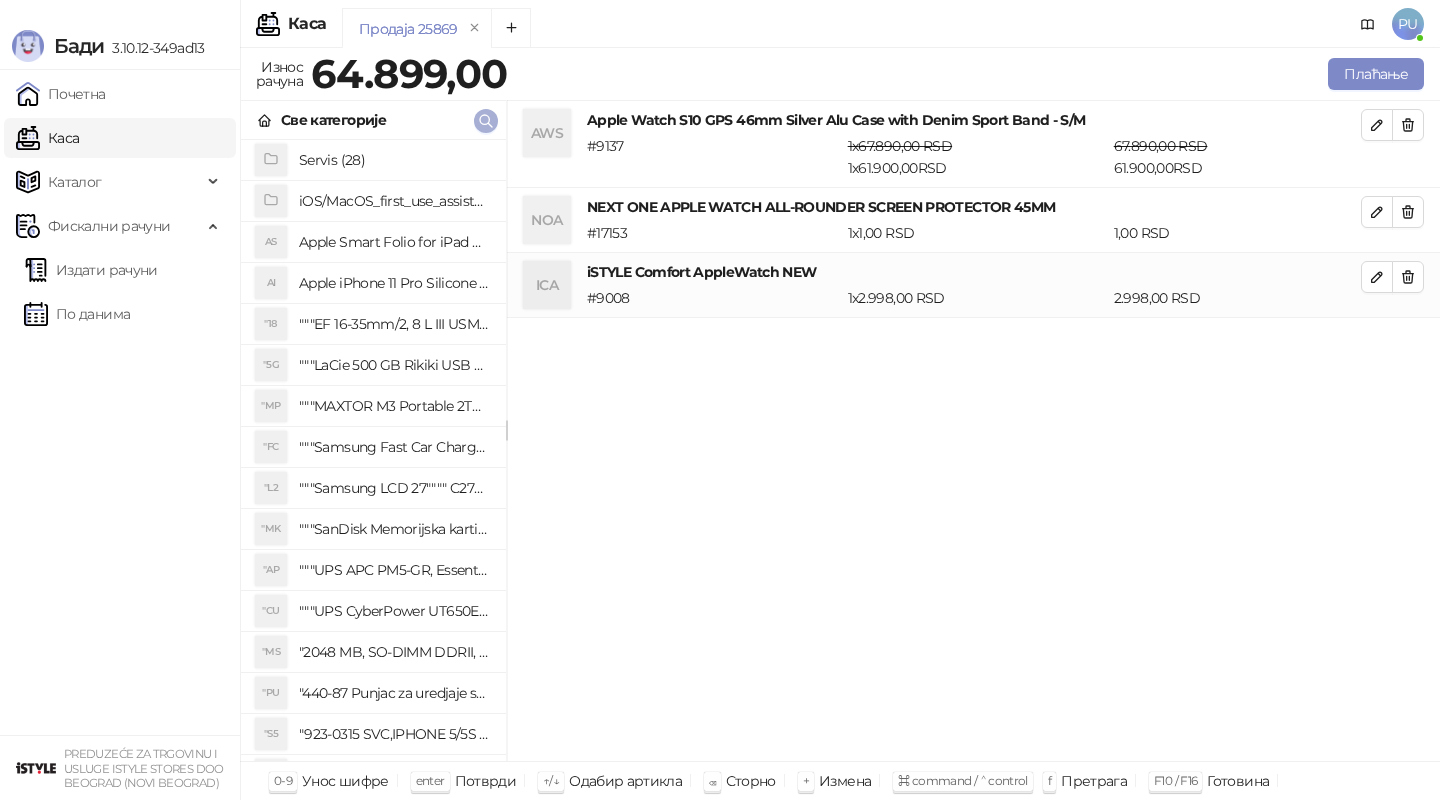click 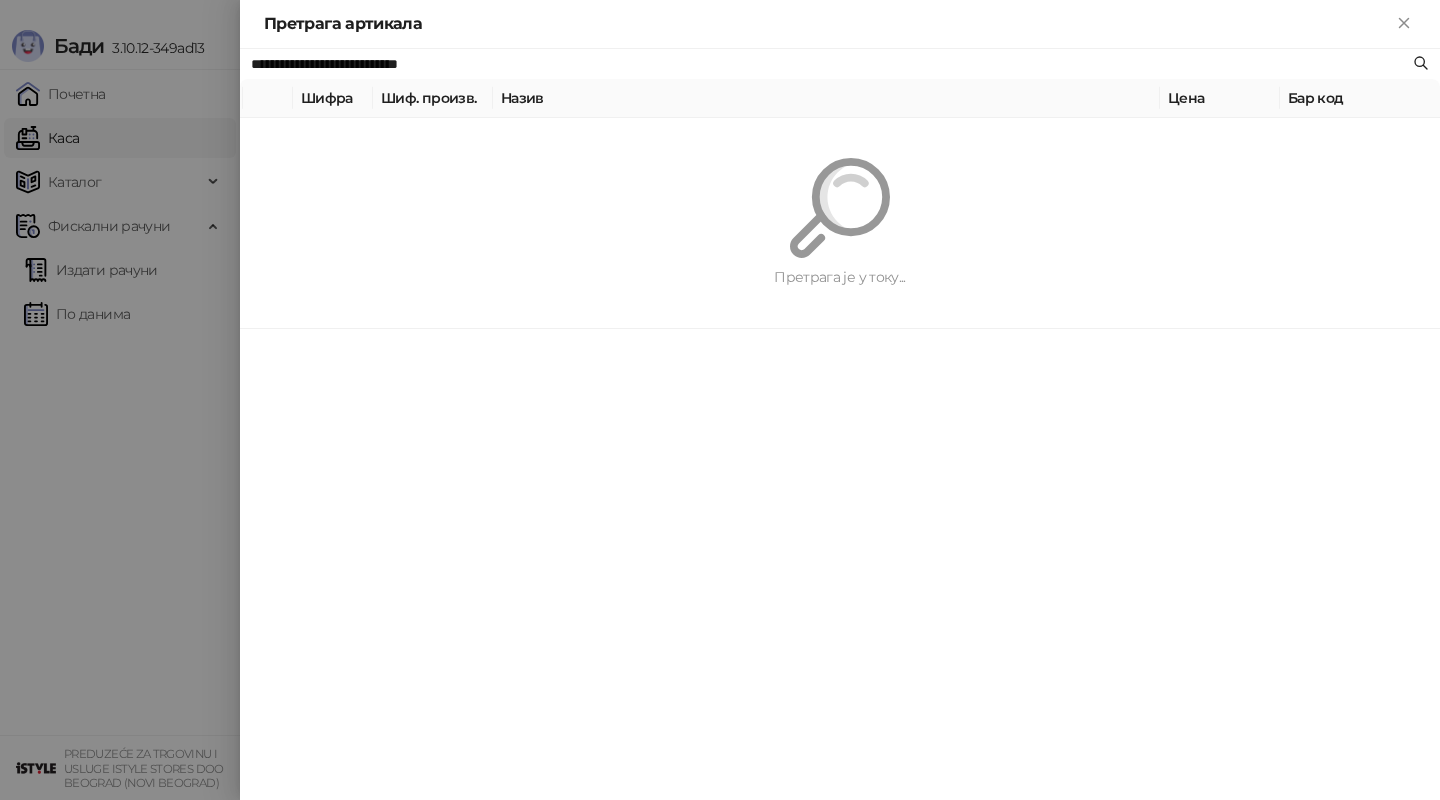 paste 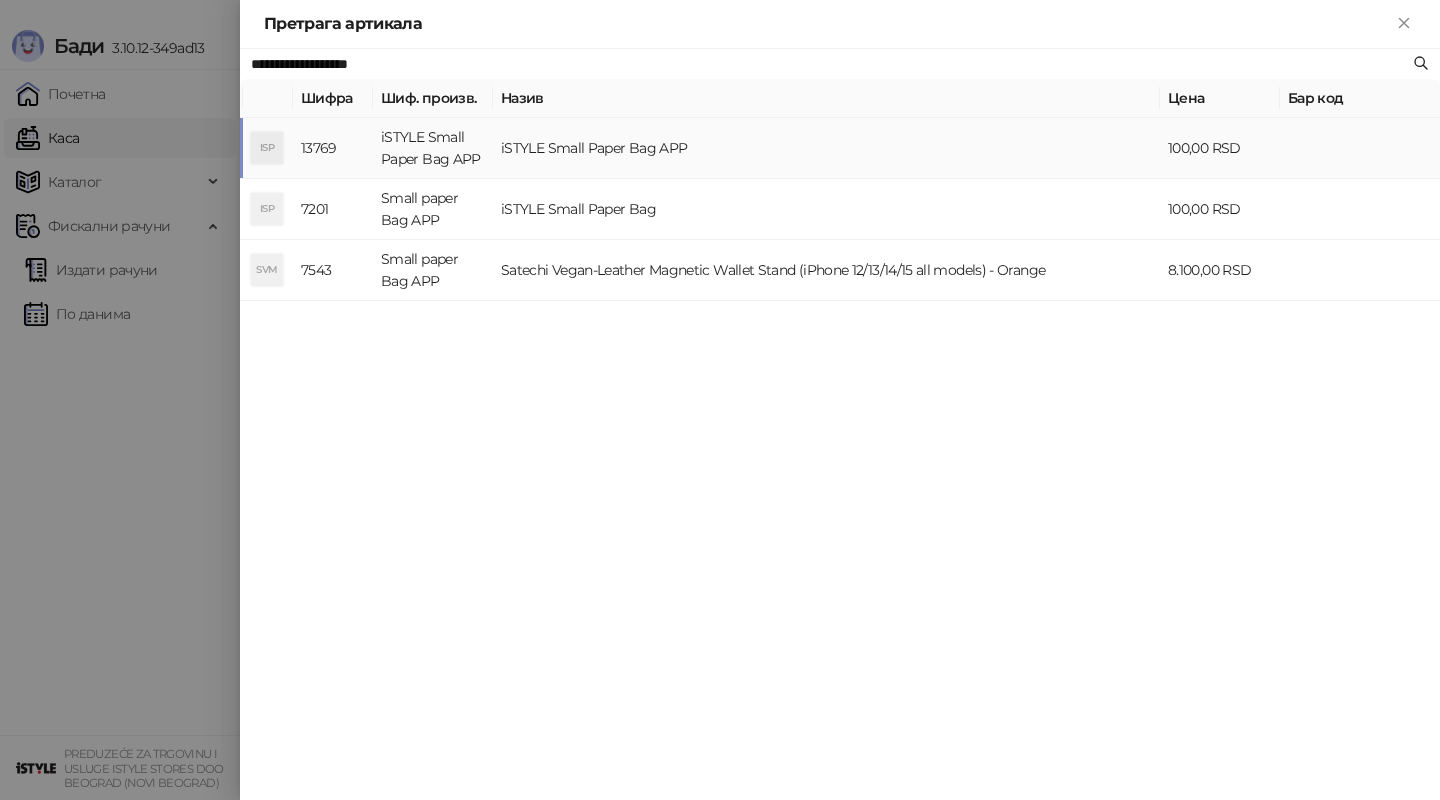 type on "**********" 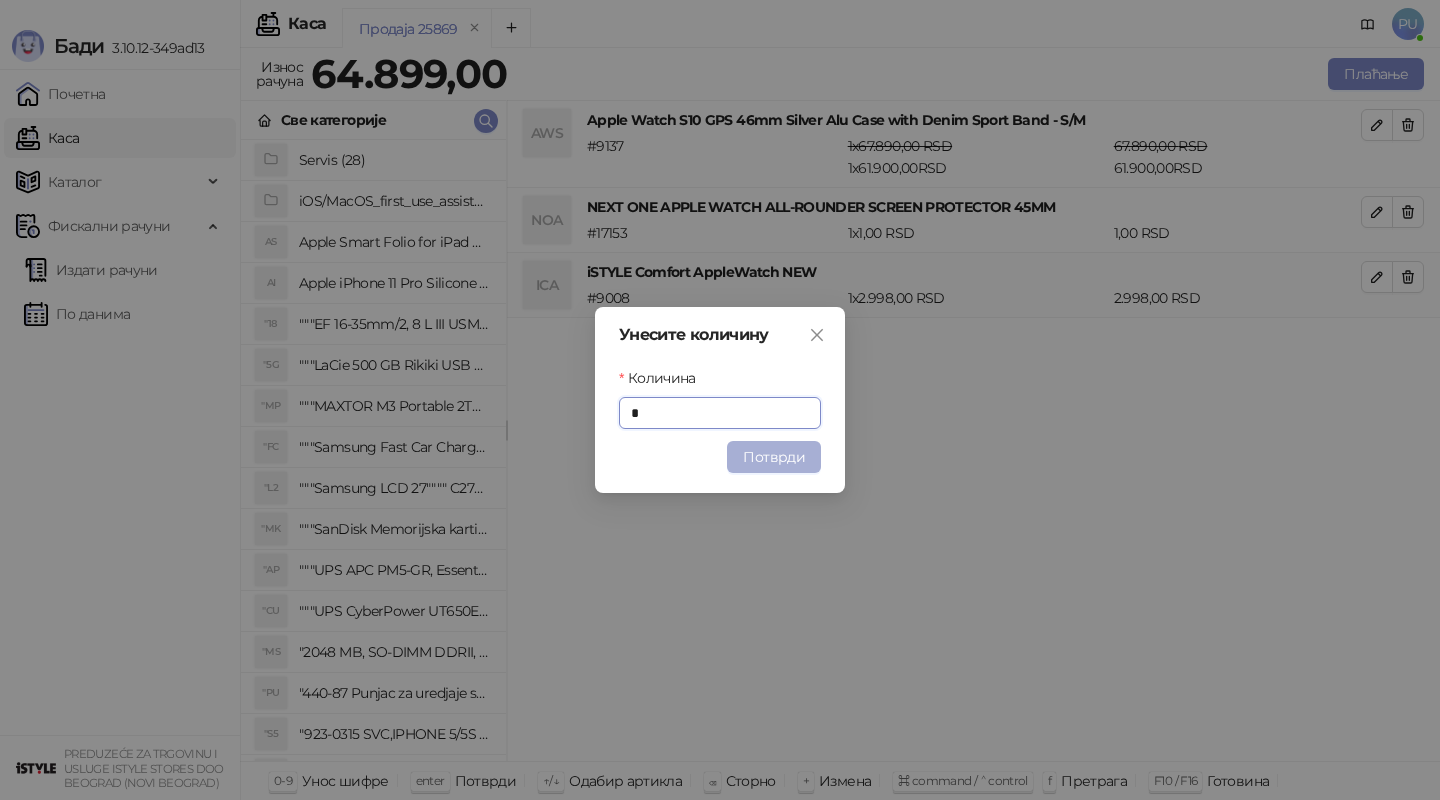click on "Потврди" at bounding box center [774, 457] 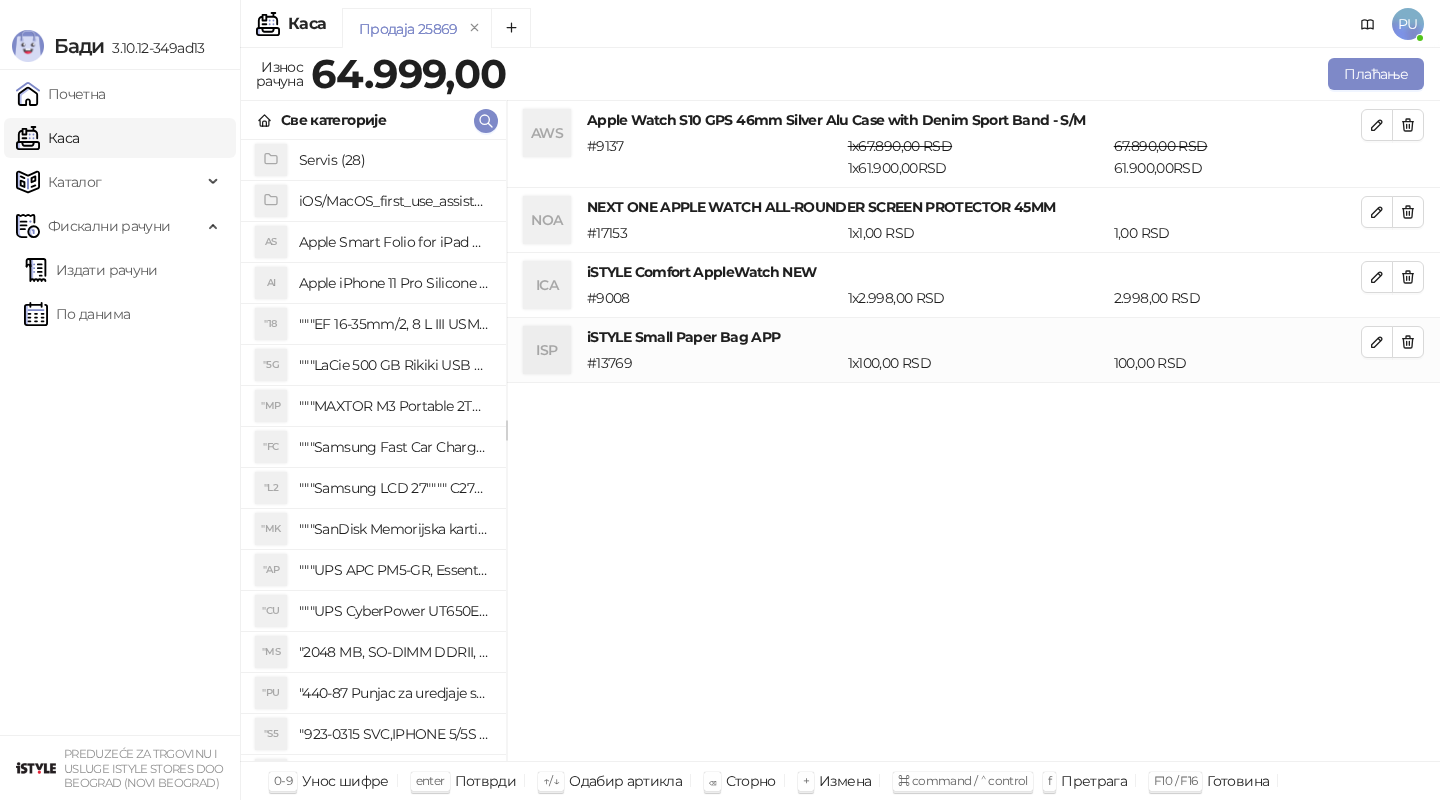 click on "AWS Apple Watch S10 GPS 46mm Silver Alu Case with Denim Sport Band - S/M    # 9137 1  x  [PRICE]   RSD 1  x  [PRICE]  RSD  [PRICE]   RSD [PRICE]  RSD  NOA NEXT ONE APPLE WATCH ALL-ROUNDER SCREEN PROTECTOR 45MM    # 17153 1  x  [PRICE] RSD [PRICE] RSD ICA iSTYLE Comfort AppleWatch NEW    # 9008 1  x  [PRICE] RSD [PRICE] RSD ISP iSTYLE Small Paper Bag APP    # 13769 1  x  [PRICE] RSD [PRICE] RSD" at bounding box center [973, 431] 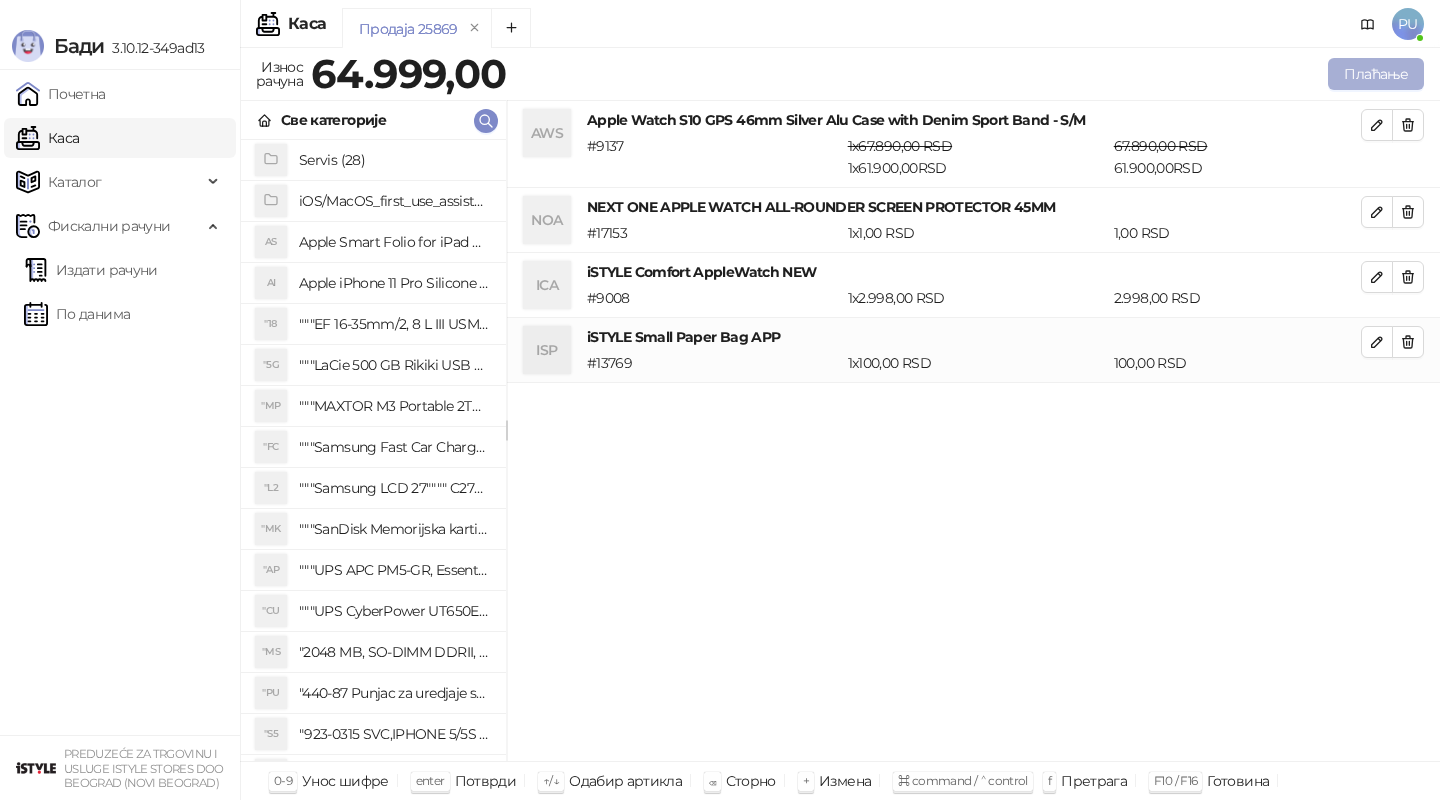 click on "Плаћање" at bounding box center (1376, 74) 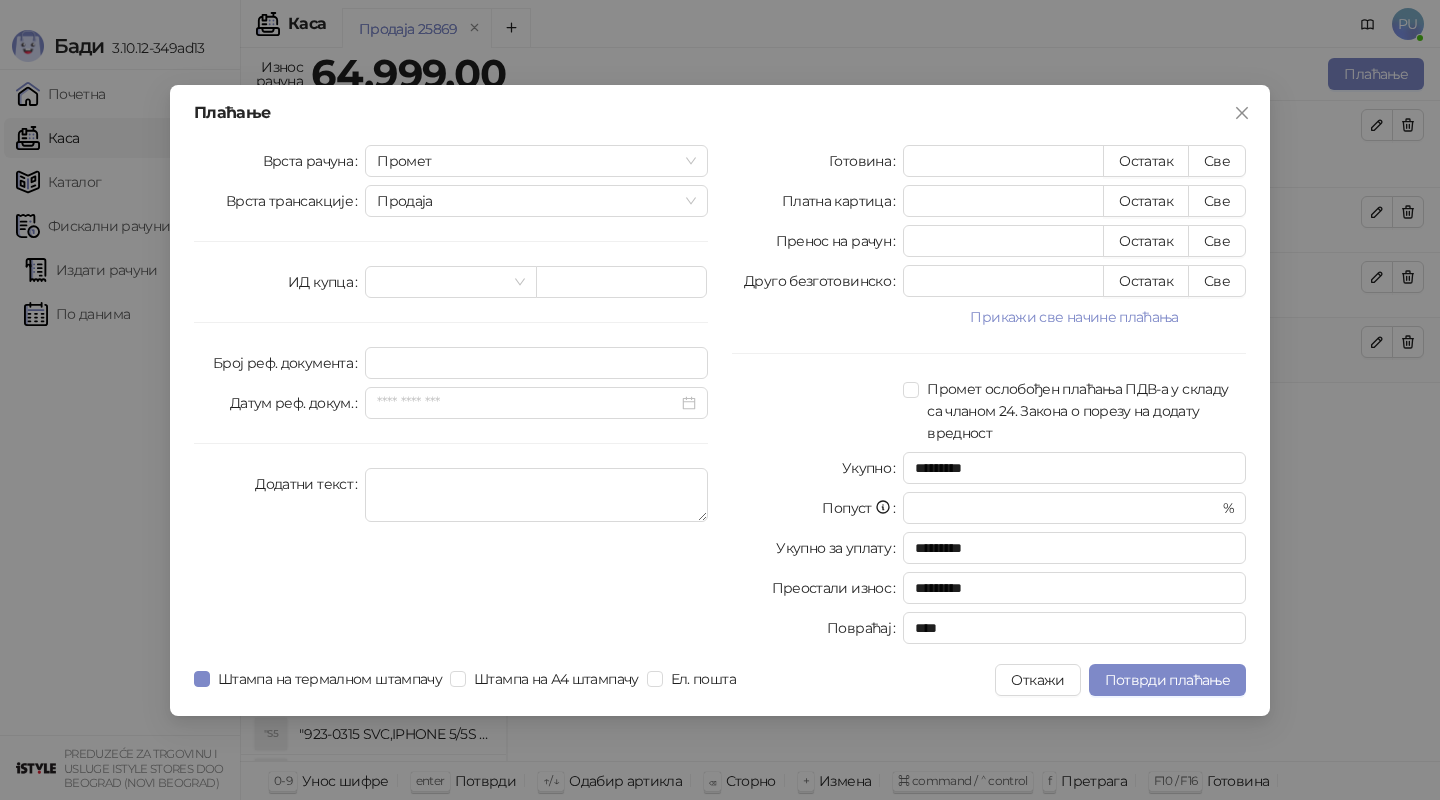 click on "Готовина * Остатак Све Платна картица * Остатак Све Пренос на рачун * Остатак Све Друго безготовинско * Остатак Све Прикажи све начине плаћања Чек * Остатак Све Ваучер * Остатак Све Инстант плаћање * Остатак Све   Промет ослобођен плаћања ПДВ-а у складу са чланом 24. Закона о порезу на додату вредност Укупно ********* Попуст   * % Укупно за уплату ********* Преостали износ ********* Повраћај ****" at bounding box center [989, 398] 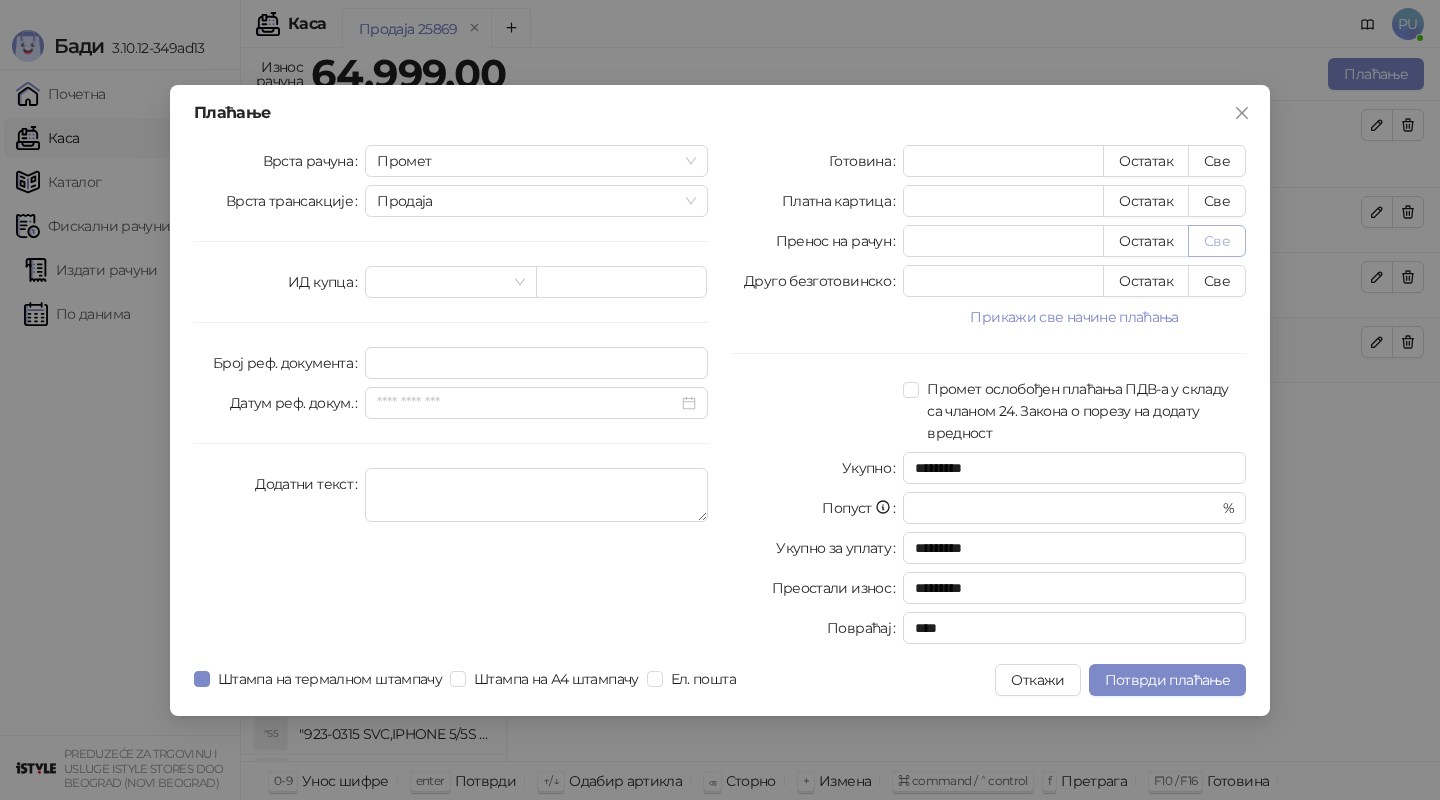 click on "Све" at bounding box center (1217, 241) 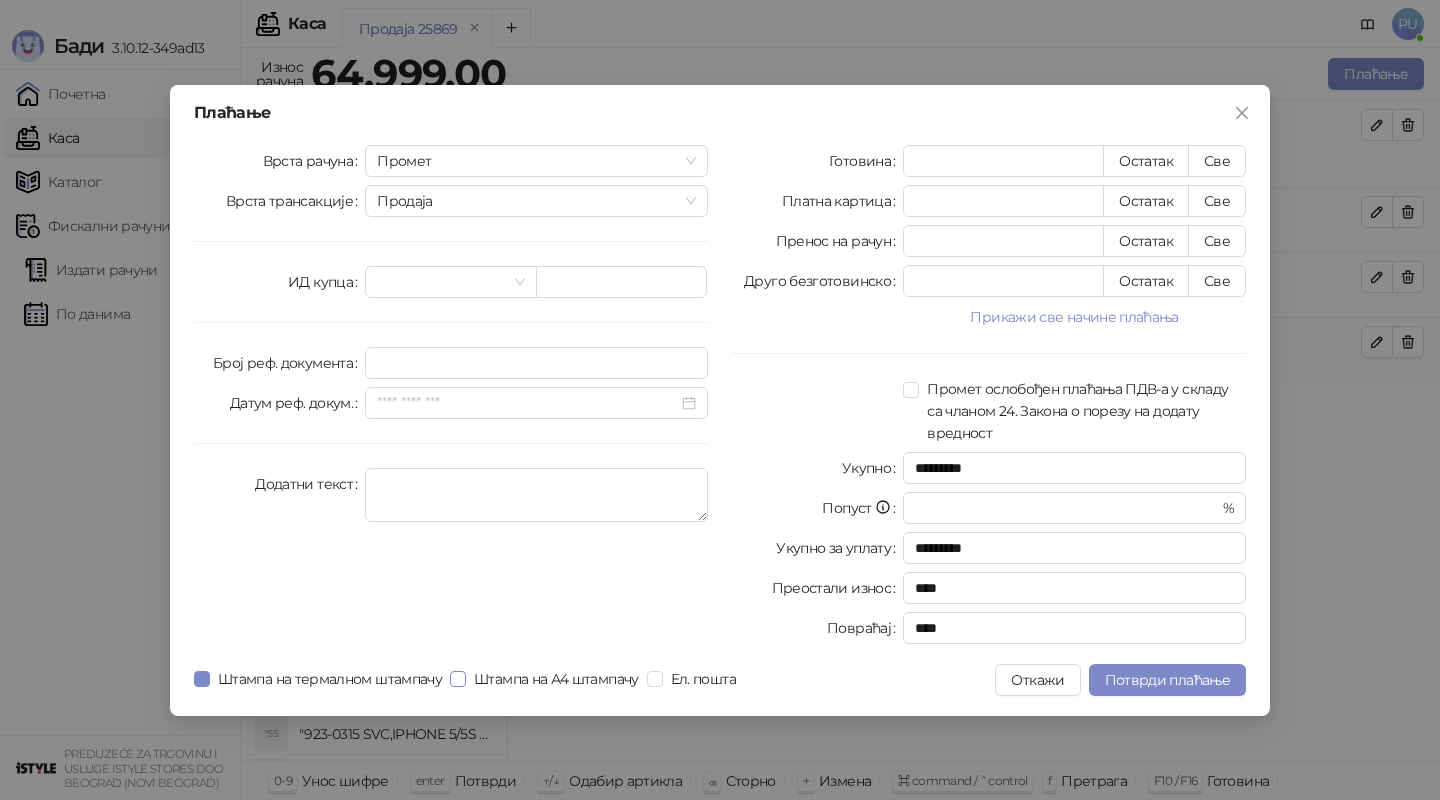 click on "Штампа на А4 штампачу" at bounding box center (556, 679) 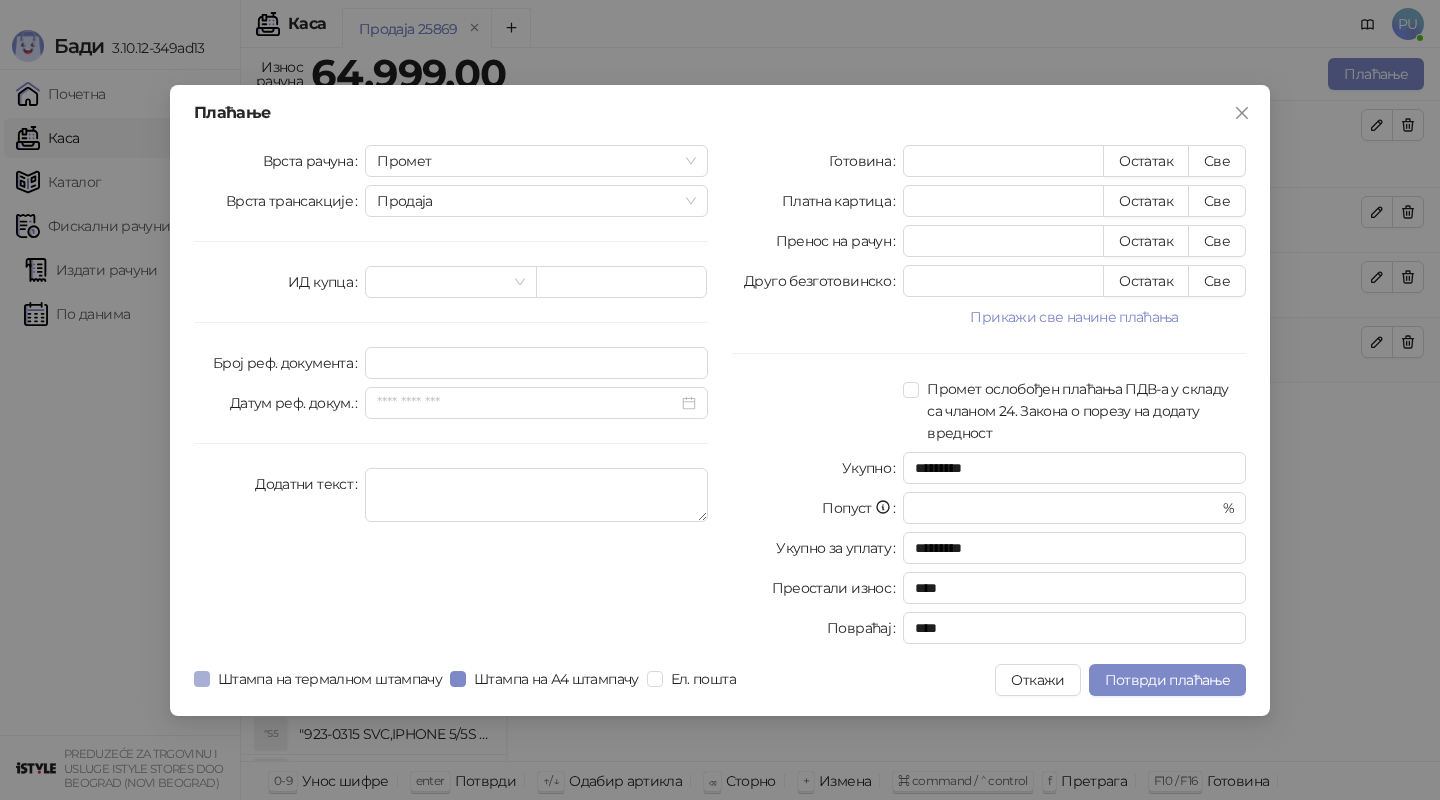 click on "Штампа на термалном штампачу" at bounding box center (330, 679) 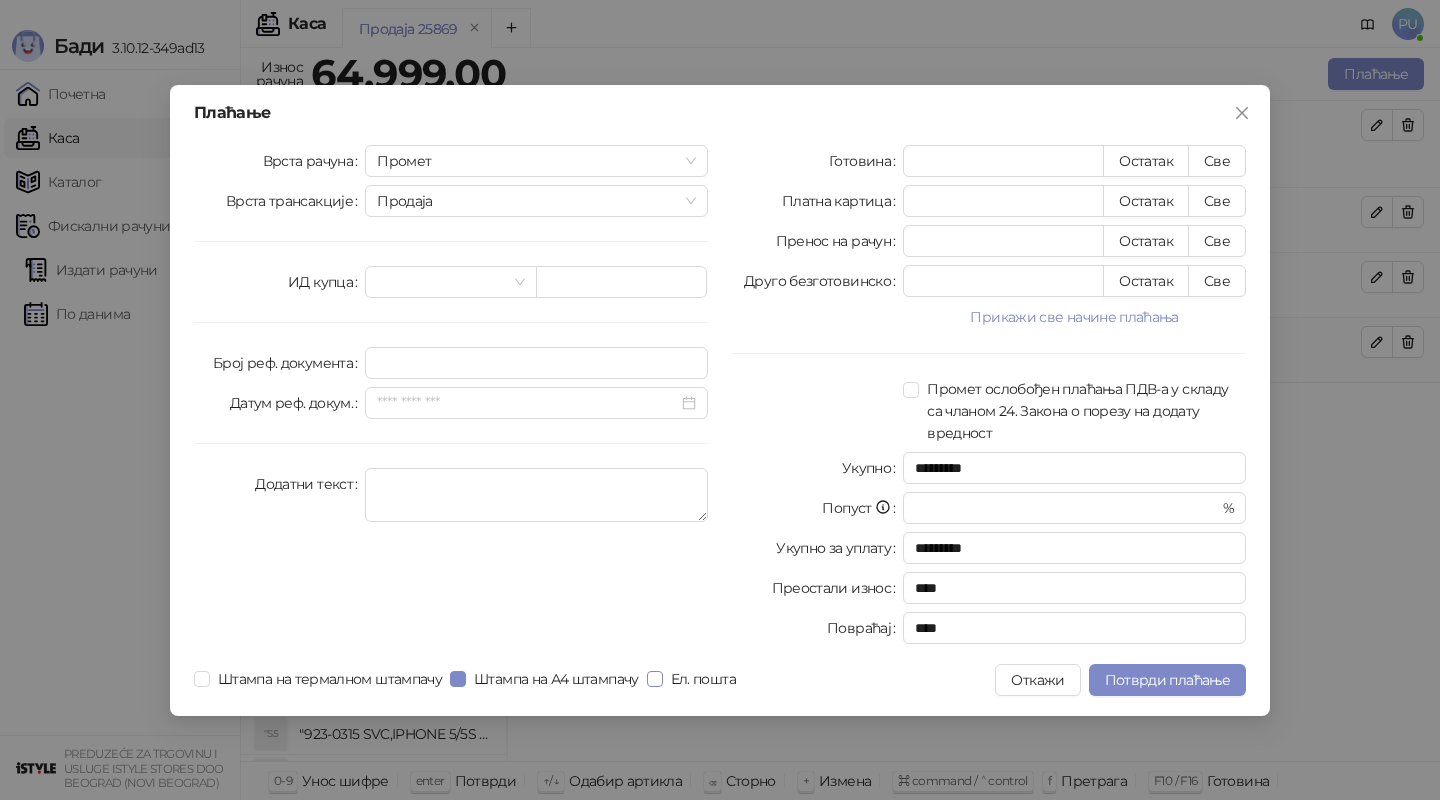 click on "Ел. пошта" at bounding box center (703, 679) 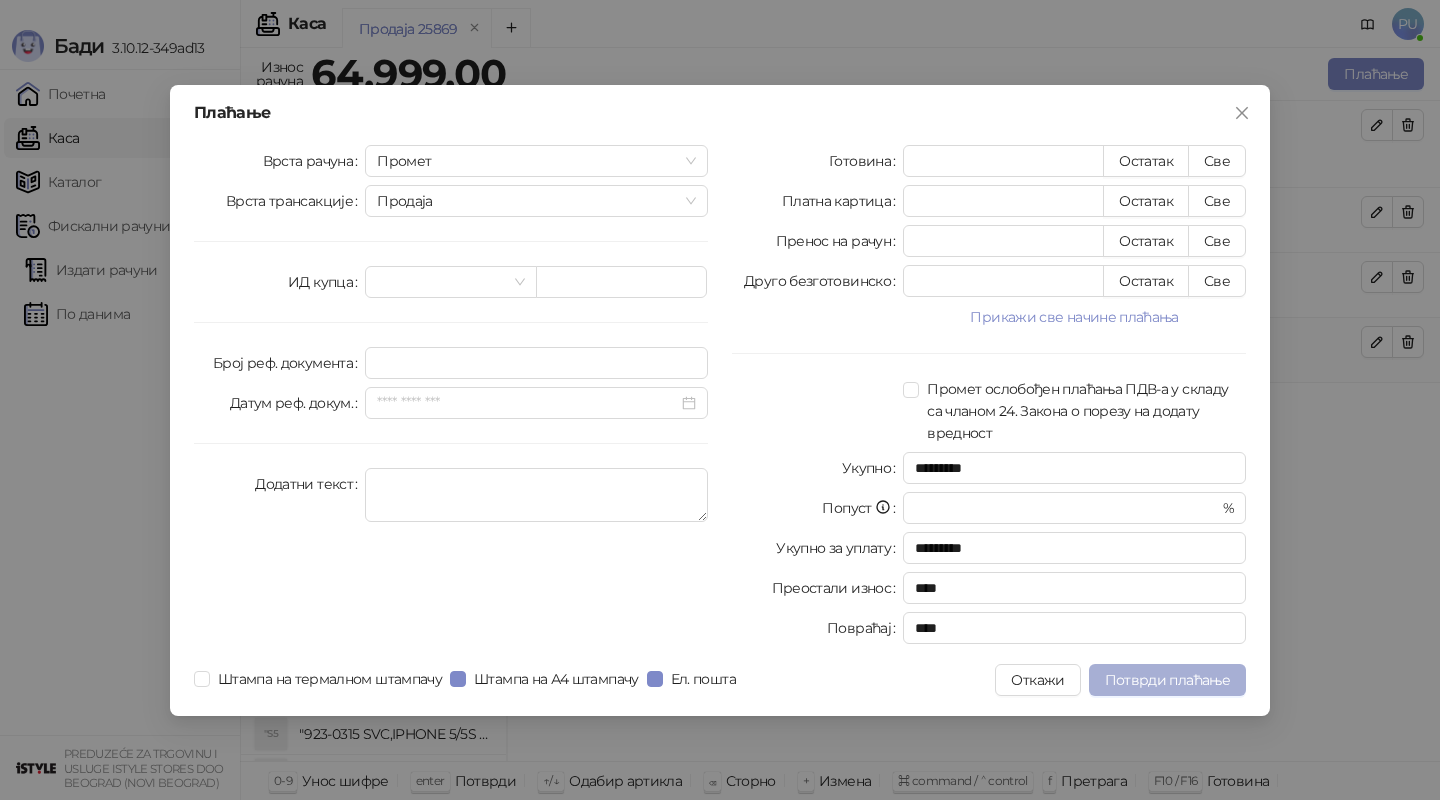 click on "Потврди плаћање" at bounding box center [1167, 680] 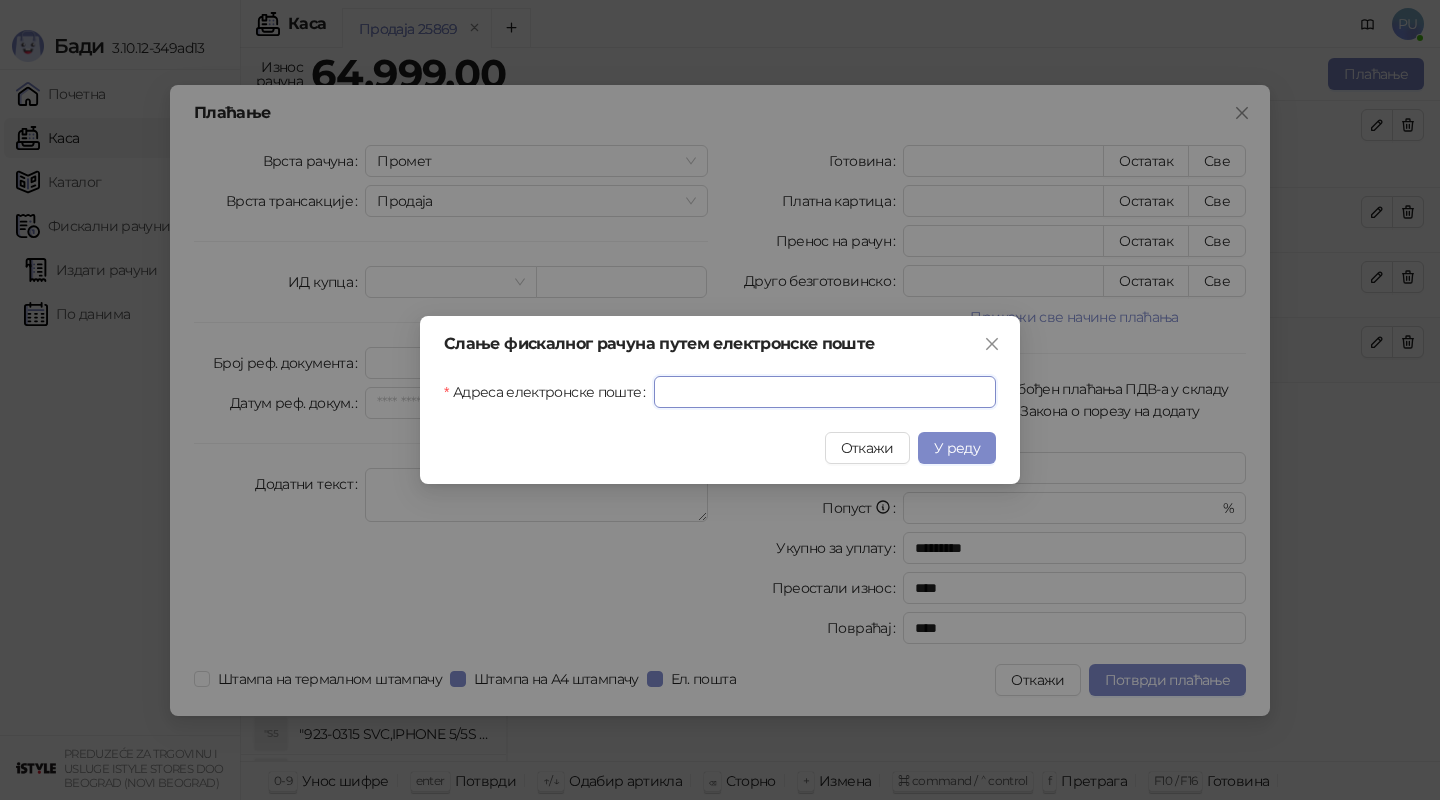 click on "Адреса електронске поште" at bounding box center (825, 392) 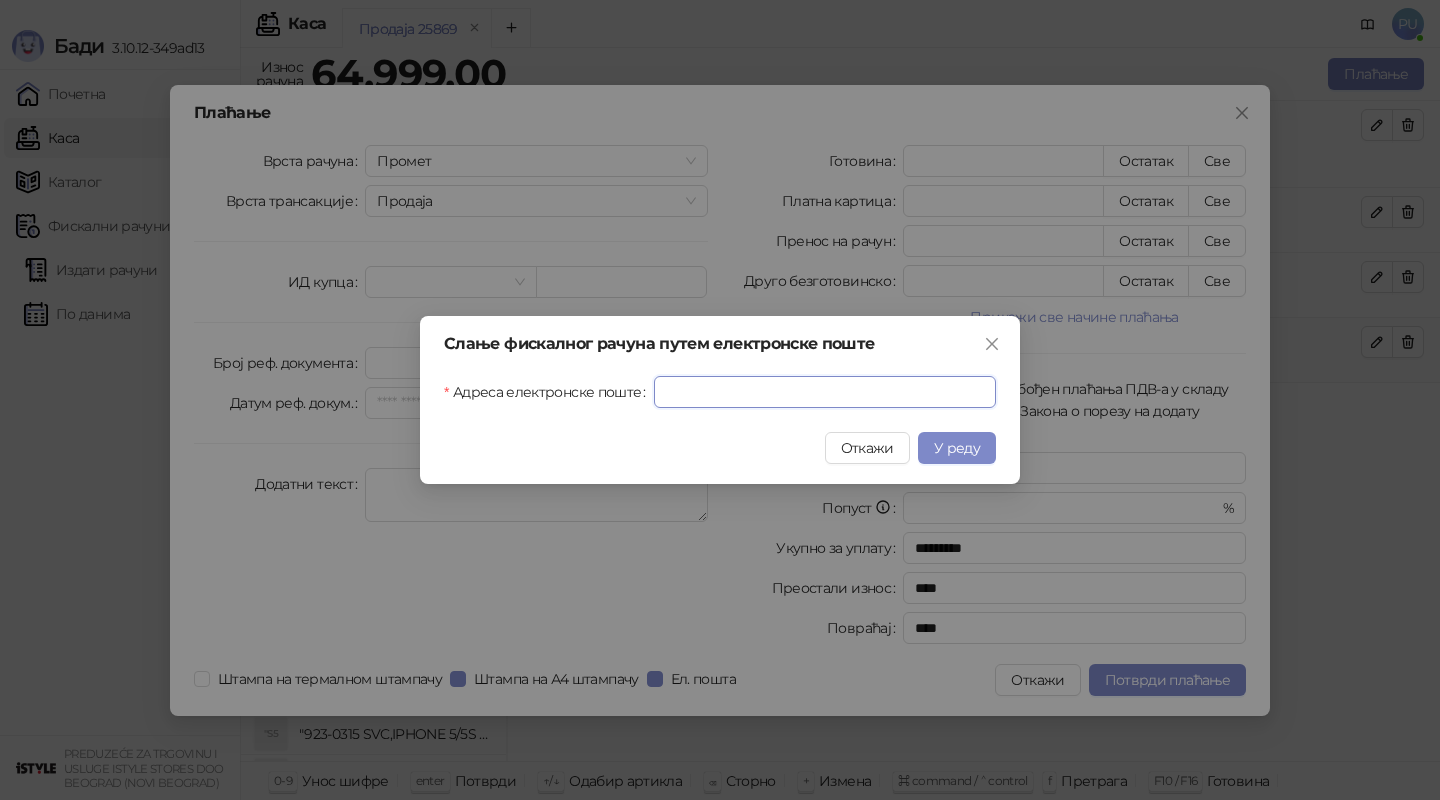 paste on "**********" 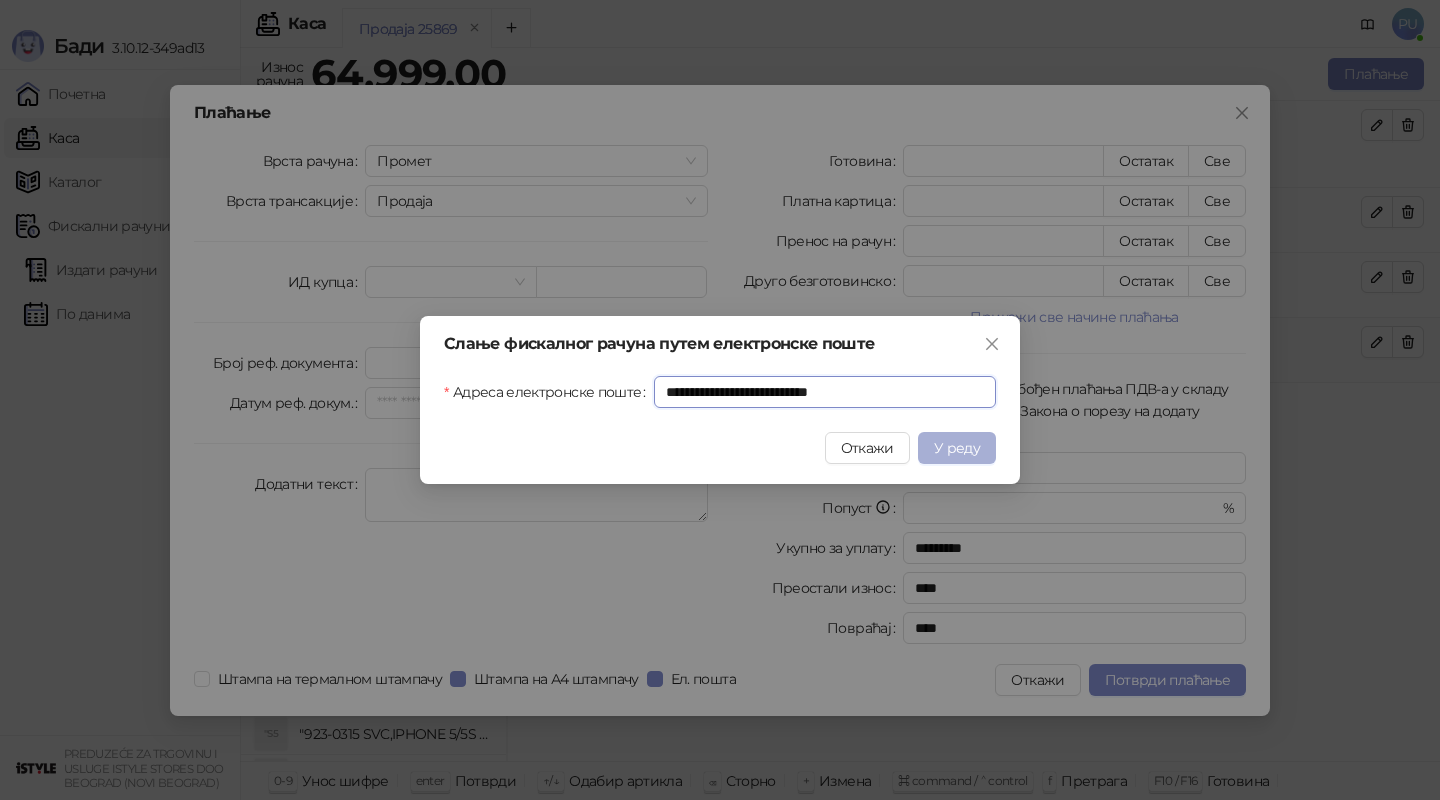 type on "**********" 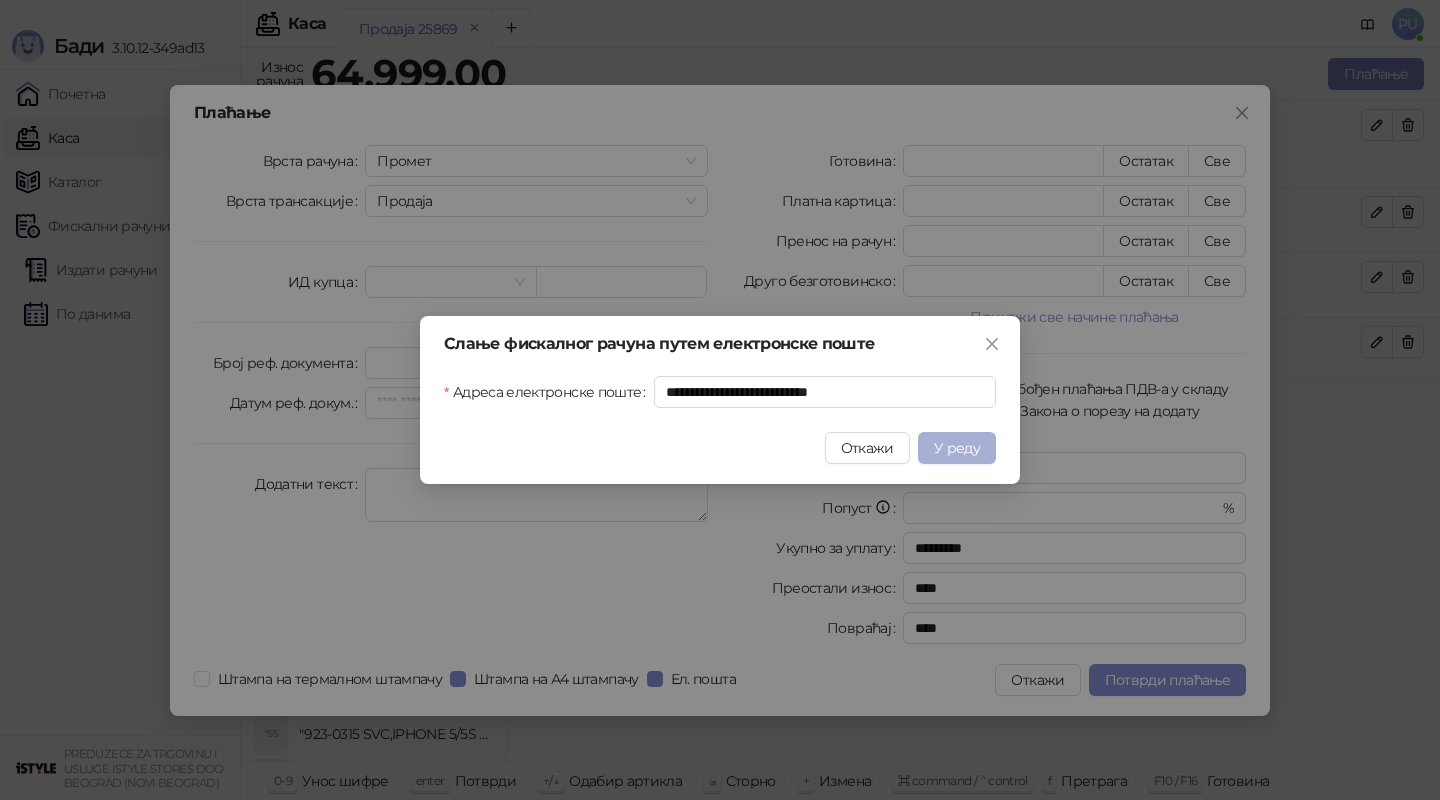 click on "У реду" at bounding box center (957, 448) 